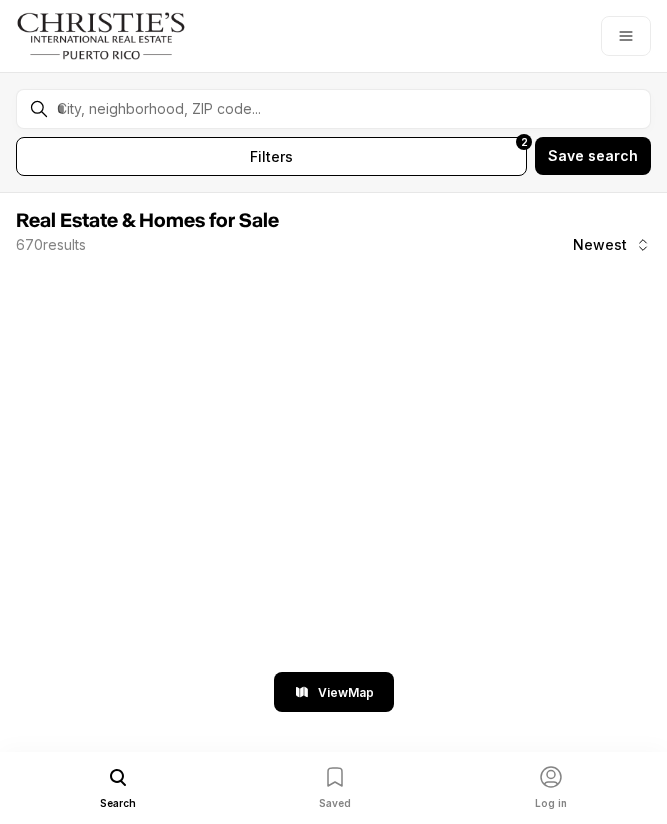 scroll, scrollTop: 0, scrollLeft: 0, axis: both 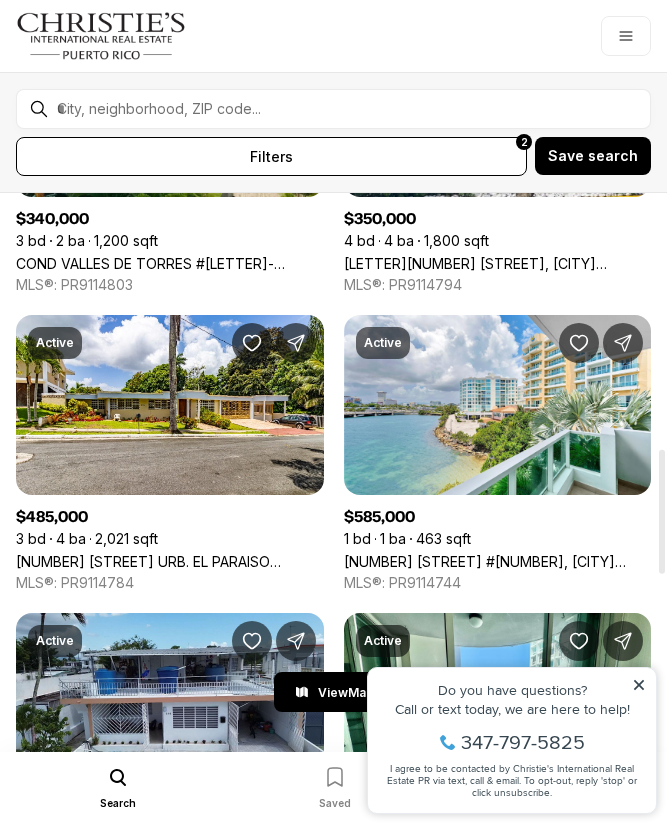 click on "Guadalquivir St URB. EL PARAISO OESTE, SAN JUAN PR, 00926" at bounding box center (170, 561) 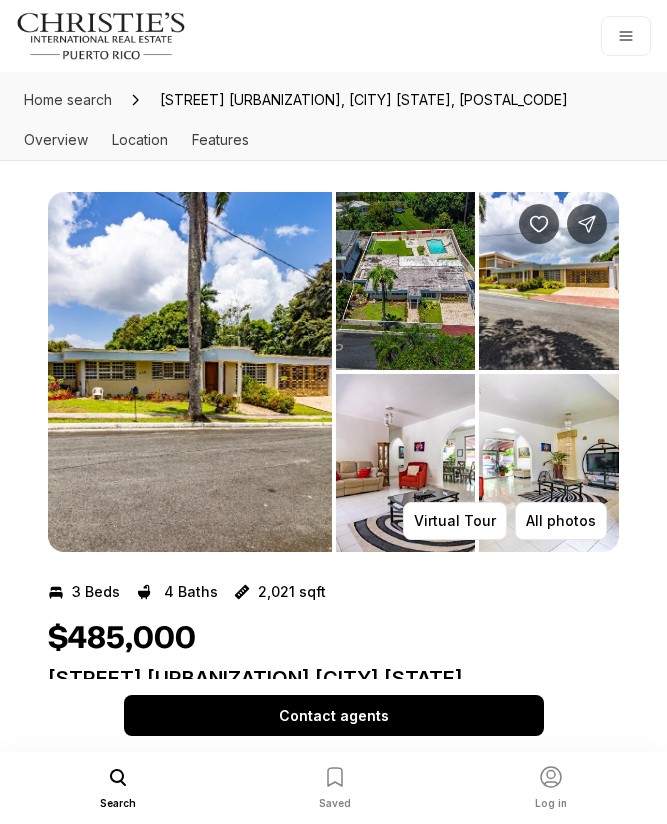 scroll, scrollTop: 0, scrollLeft: 0, axis: both 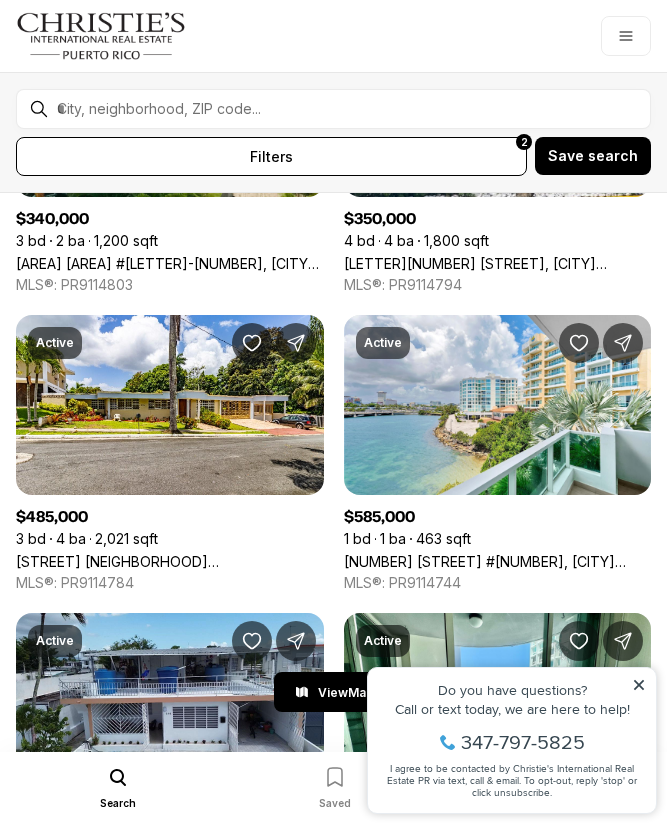 click 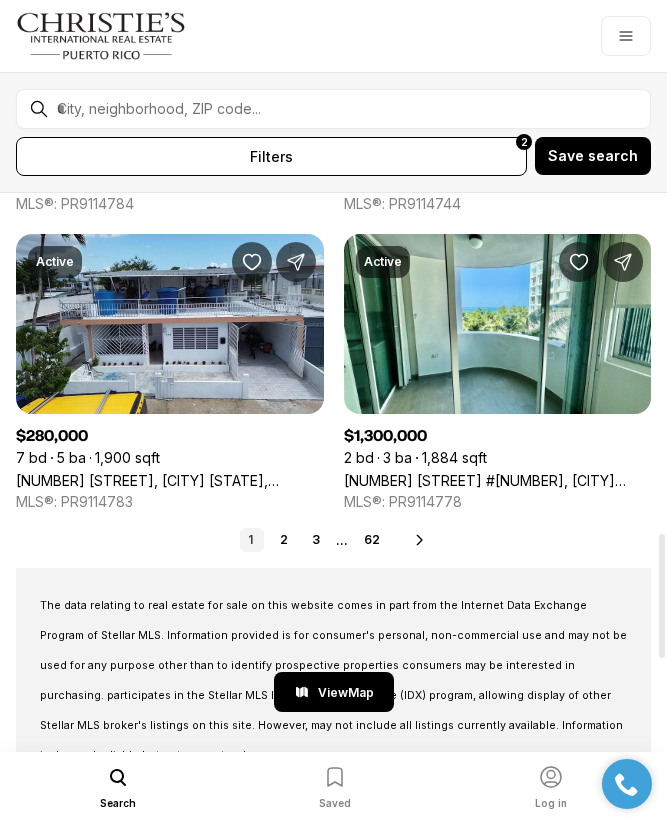scroll, scrollTop: 1528, scrollLeft: 0, axis: vertical 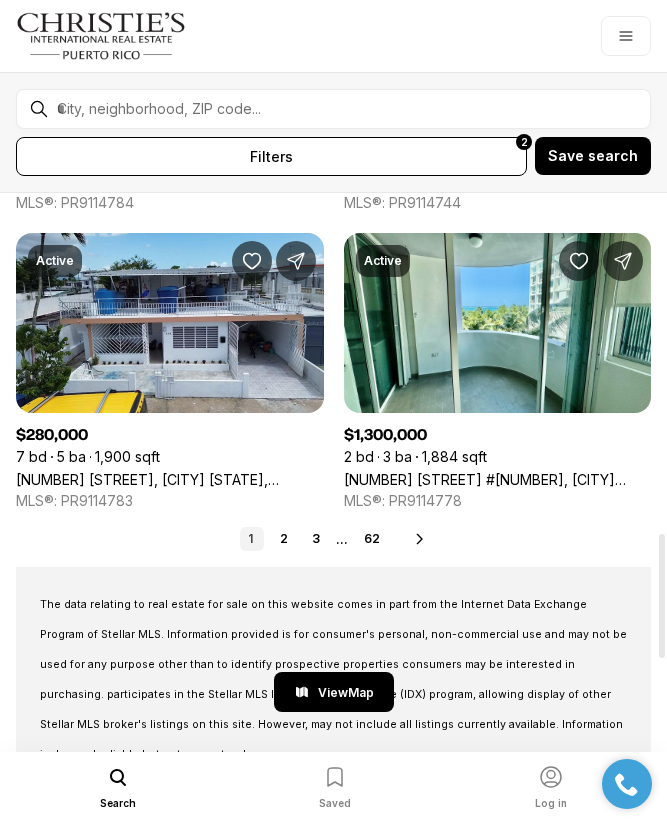 click 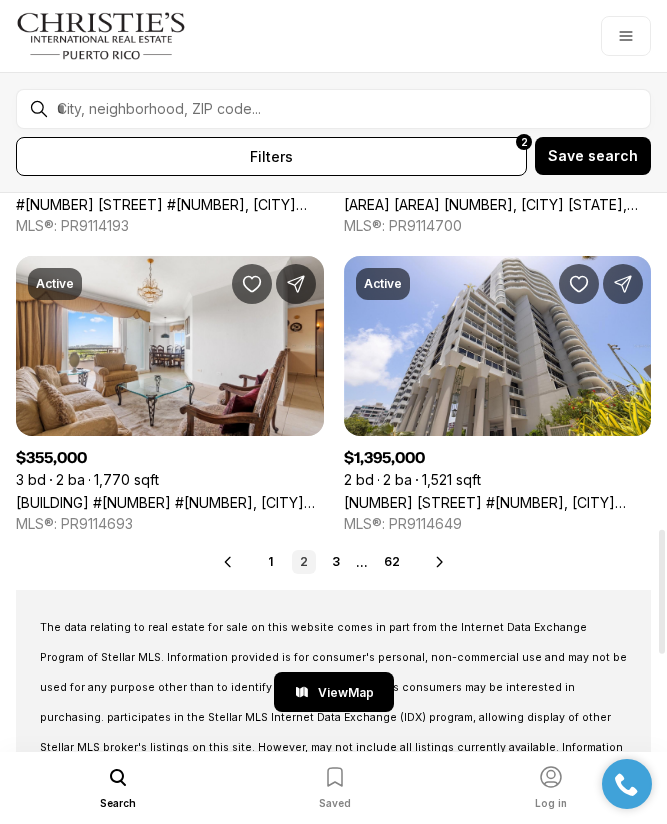 scroll, scrollTop: 1505, scrollLeft: 0, axis: vertical 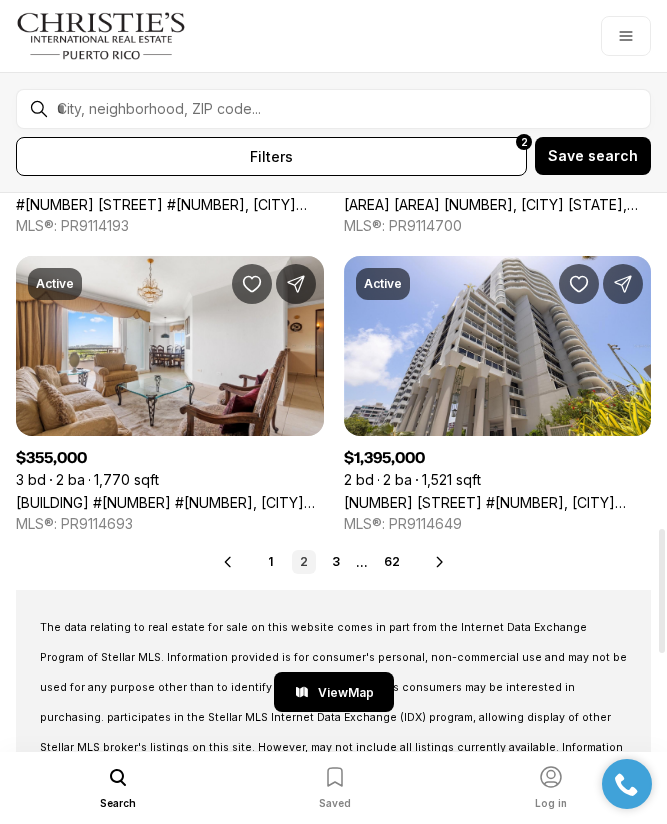 click 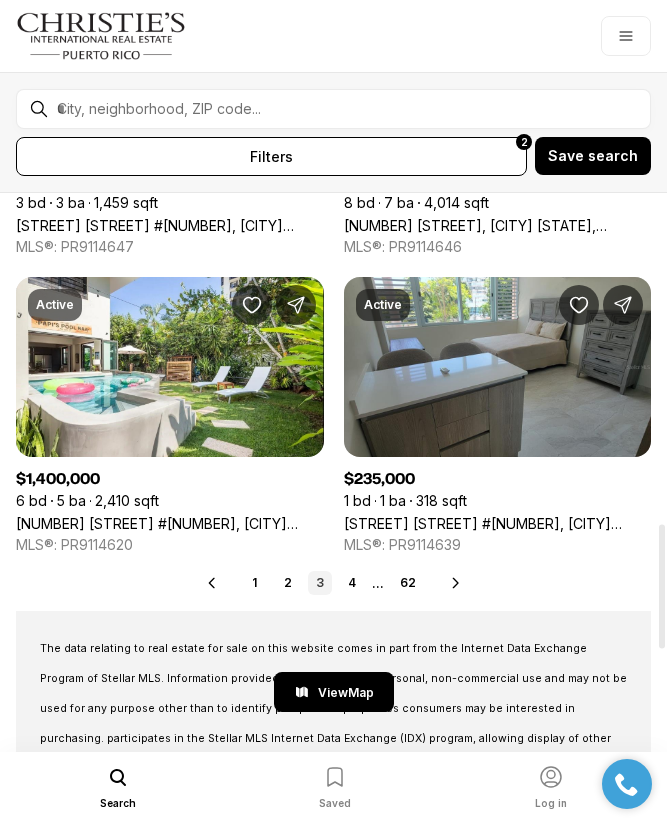 scroll, scrollTop: 1485, scrollLeft: 0, axis: vertical 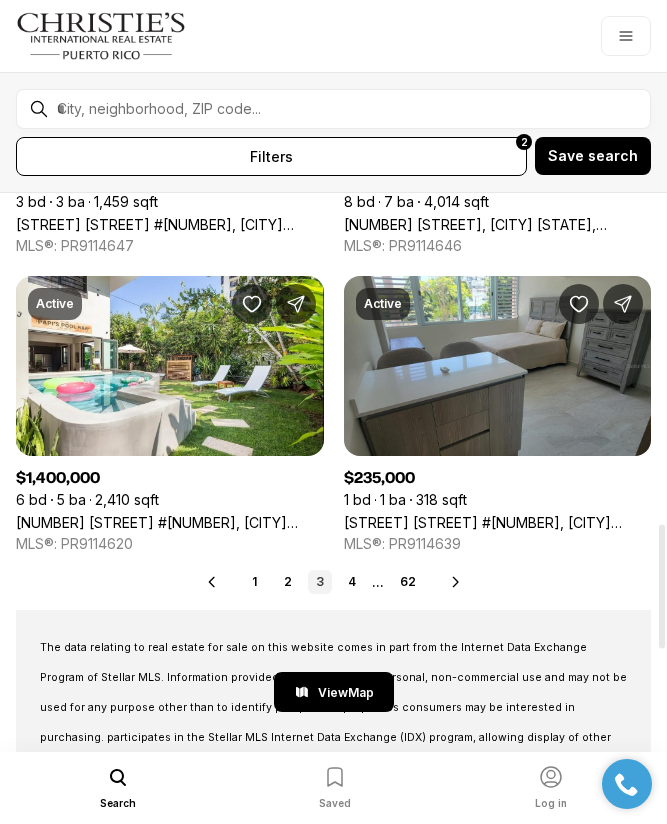 click 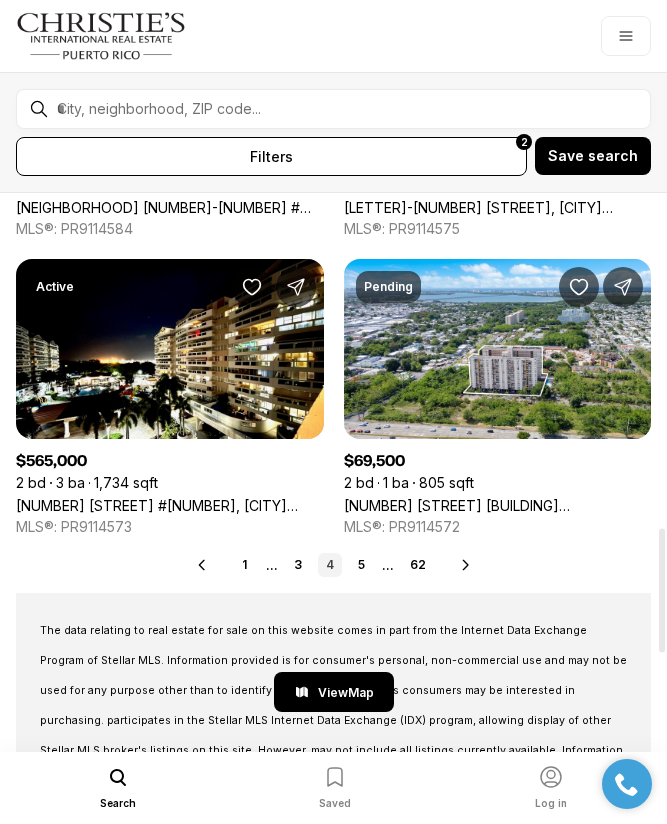 scroll, scrollTop: 1507, scrollLeft: 0, axis: vertical 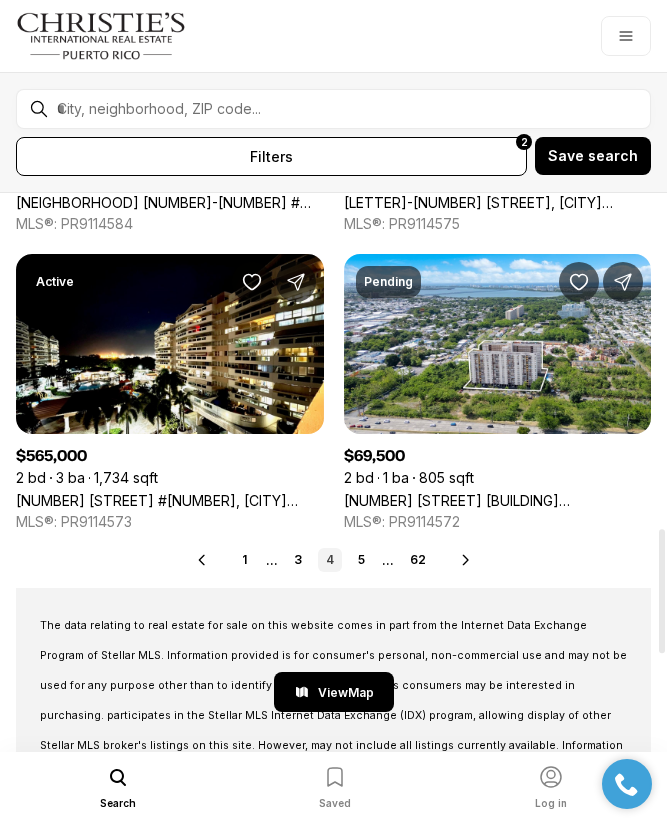 click 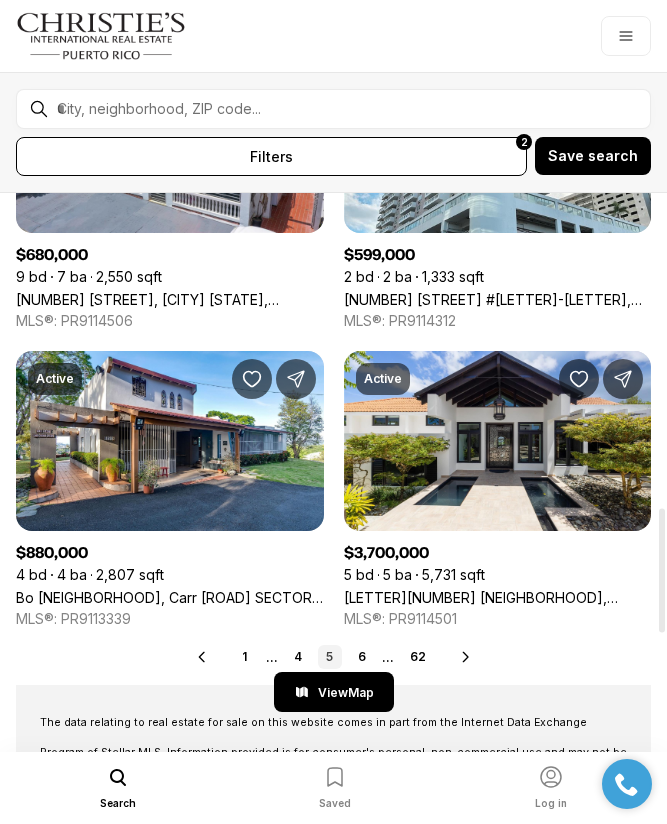 scroll, scrollTop: 1414, scrollLeft: 0, axis: vertical 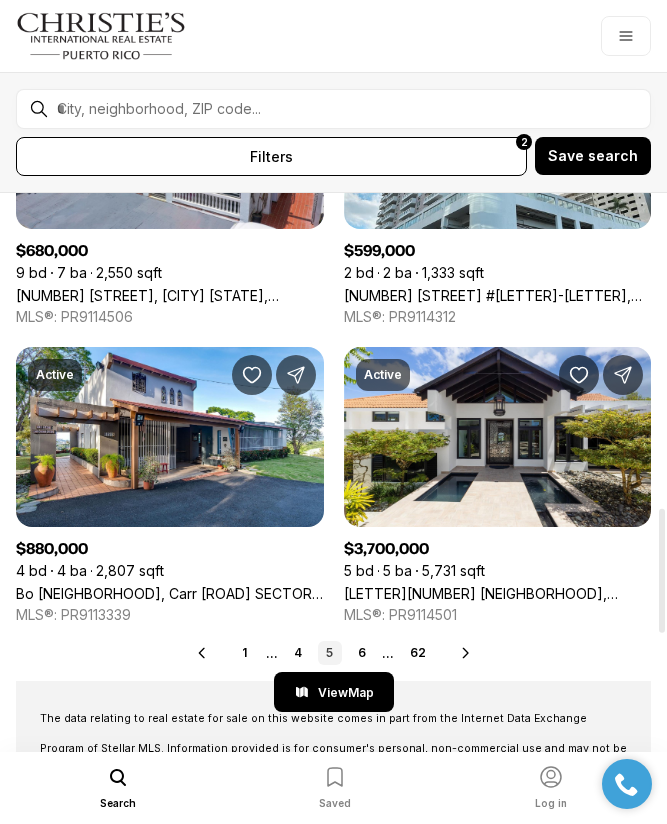 click 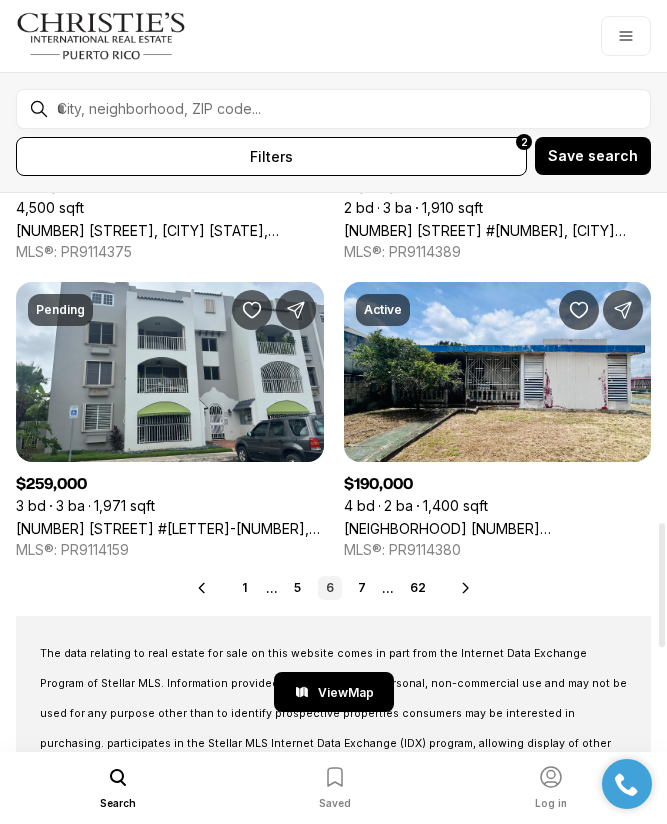 scroll, scrollTop: 1479, scrollLeft: 0, axis: vertical 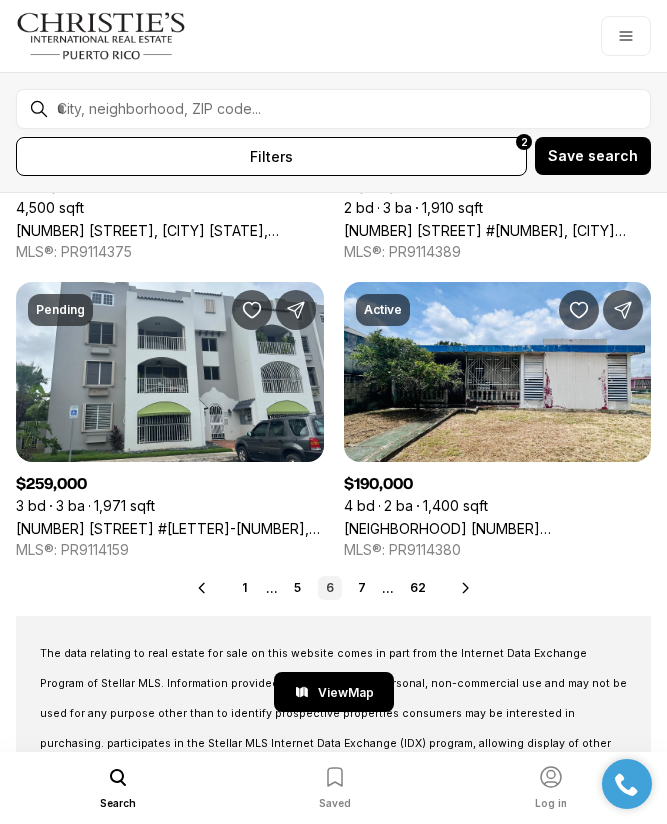 click 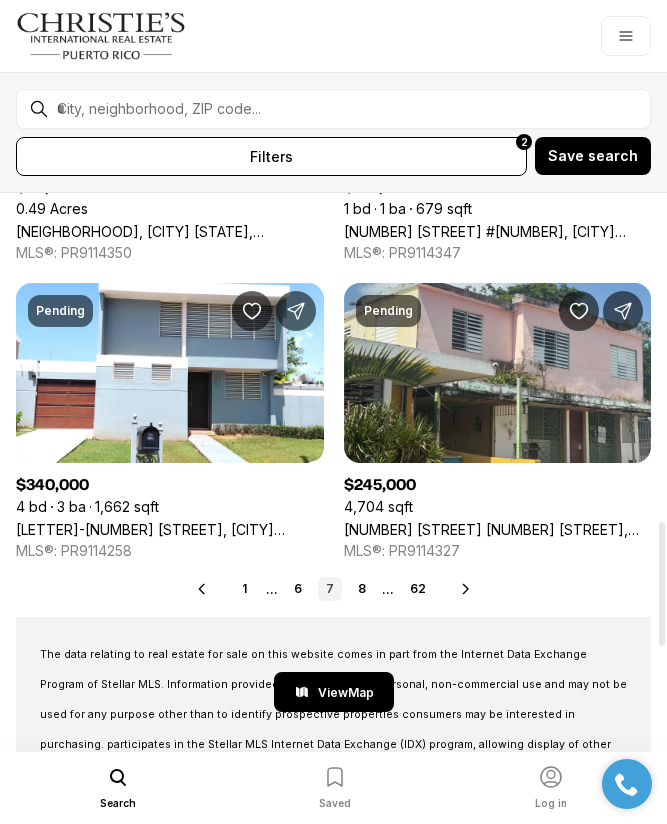 scroll, scrollTop: 1479, scrollLeft: 0, axis: vertical 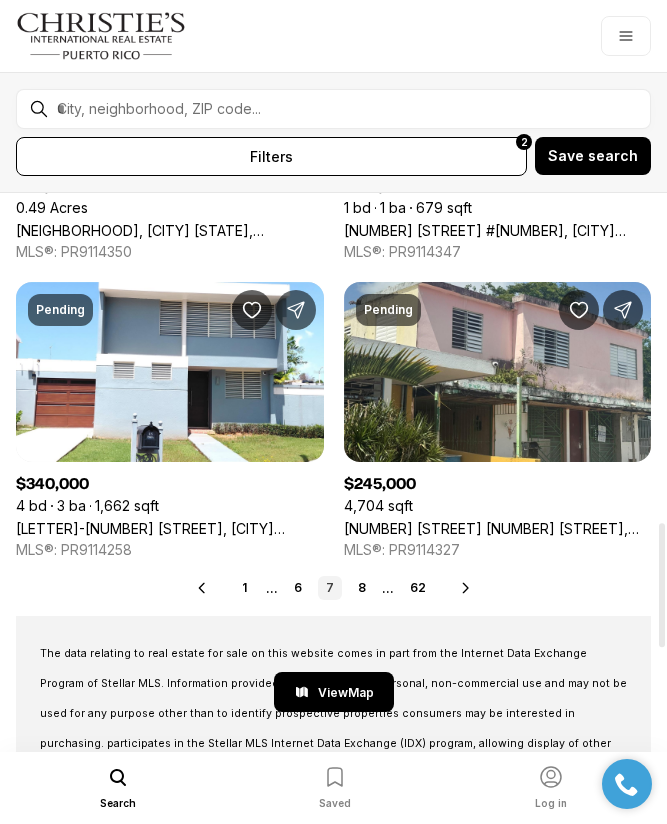 click 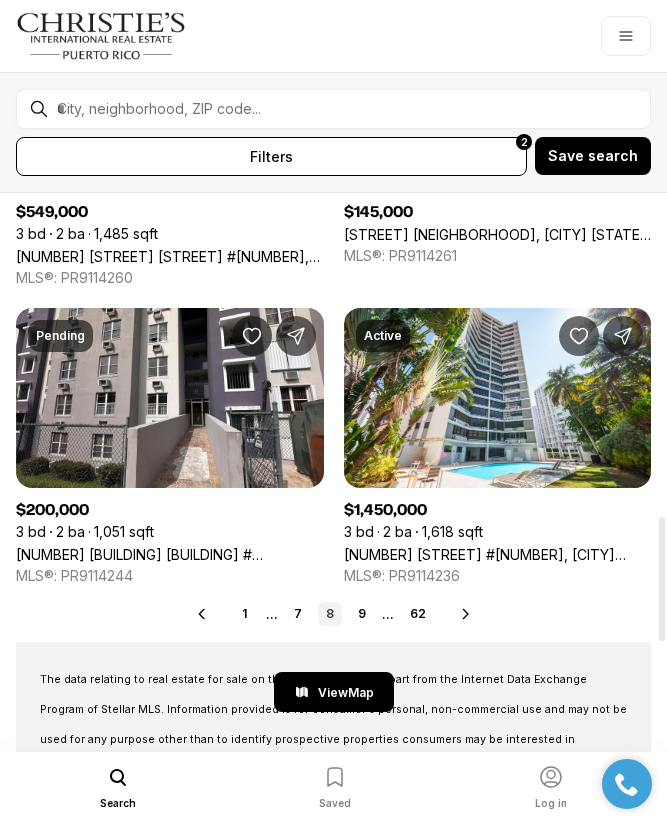 scroll, scrollTop: 1457, scrollLeft: 0, axis: vertical 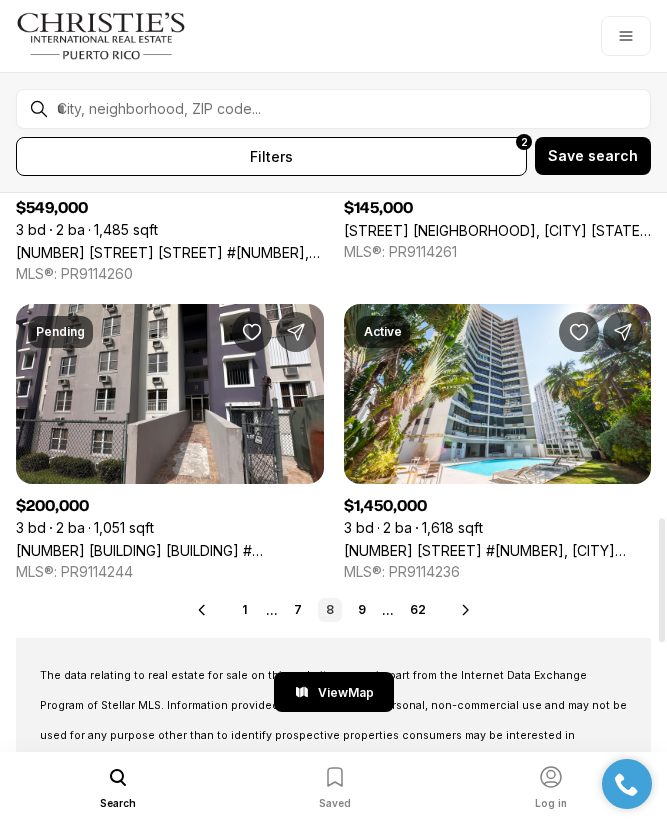 click 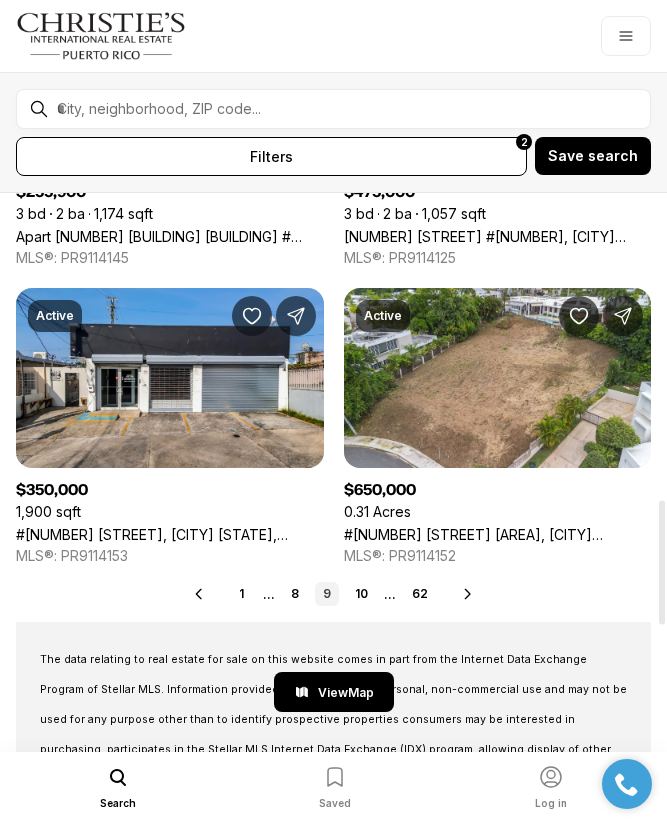 scroll, scrollTop: 1478, scrollLeft: 0, axis: vertical 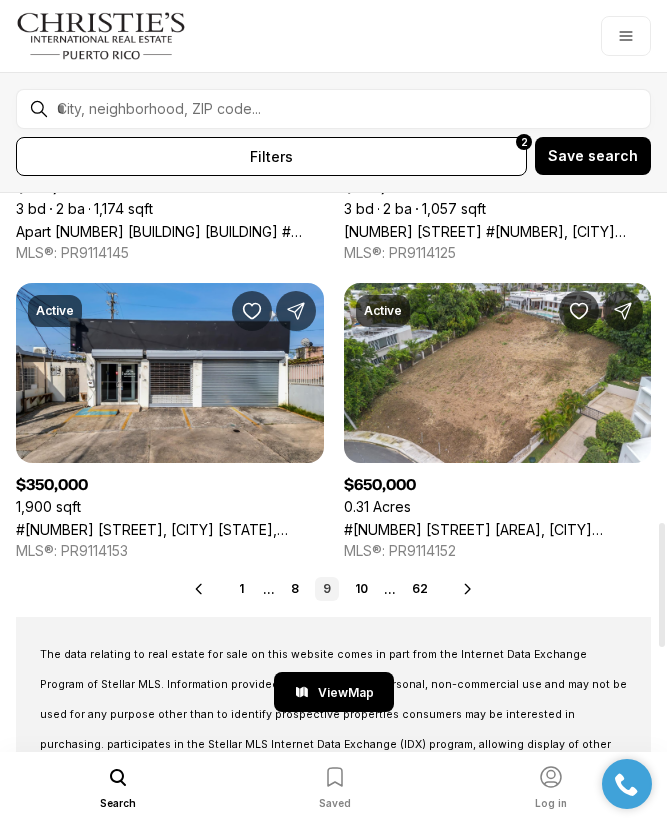 click 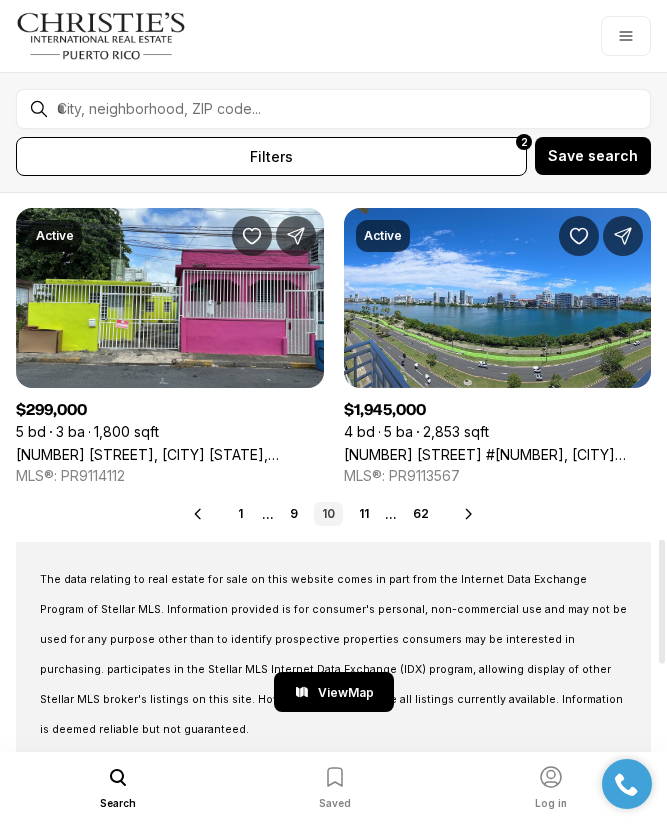 scroll, scrollTop: 1554, scrollLeft: 0, axis: vertical 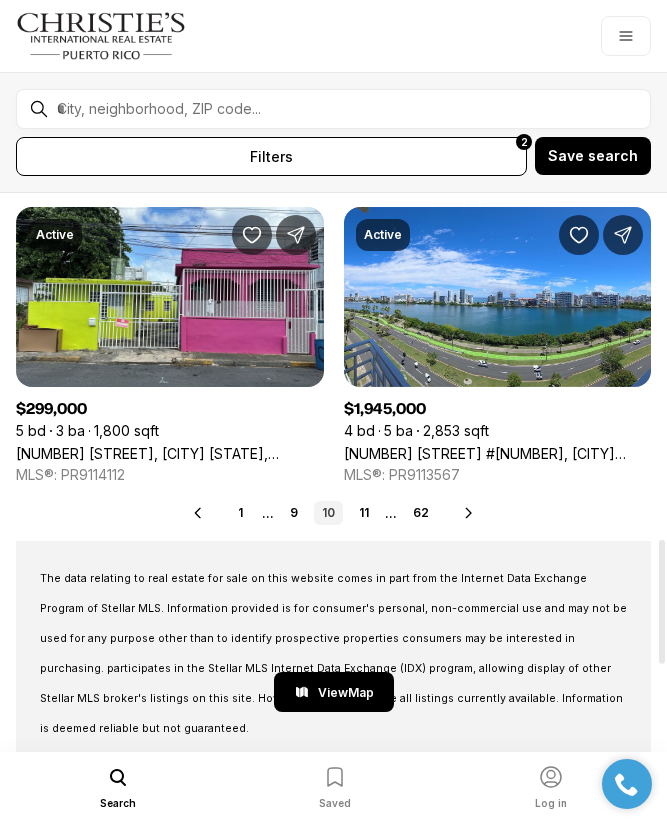 click 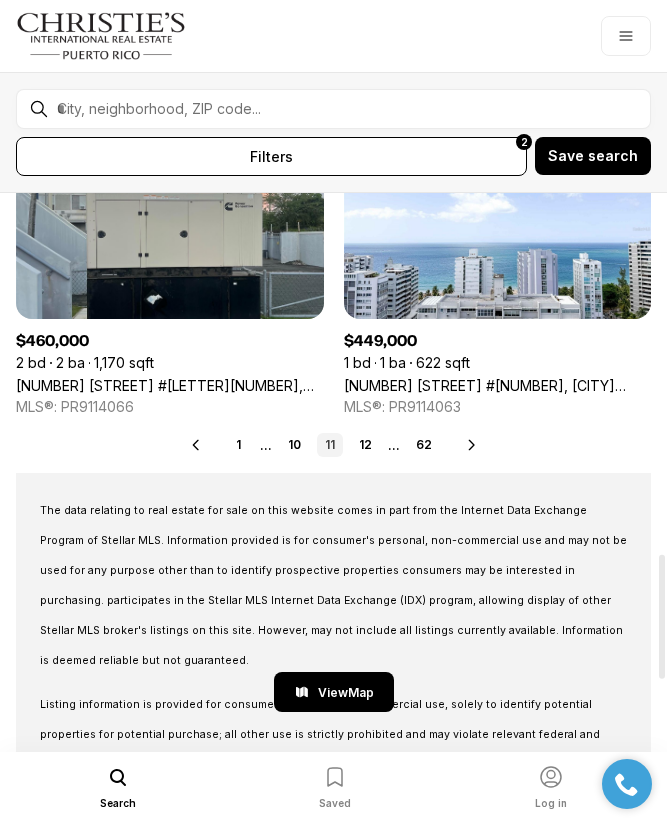 scroll, scrollTop: 1622, scrollLeft: 0, axis: vertical 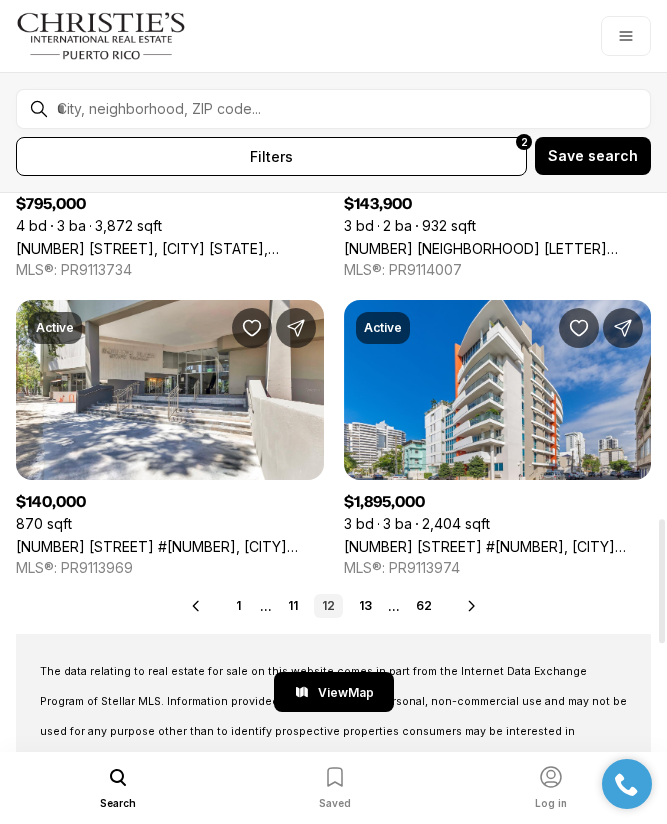 click 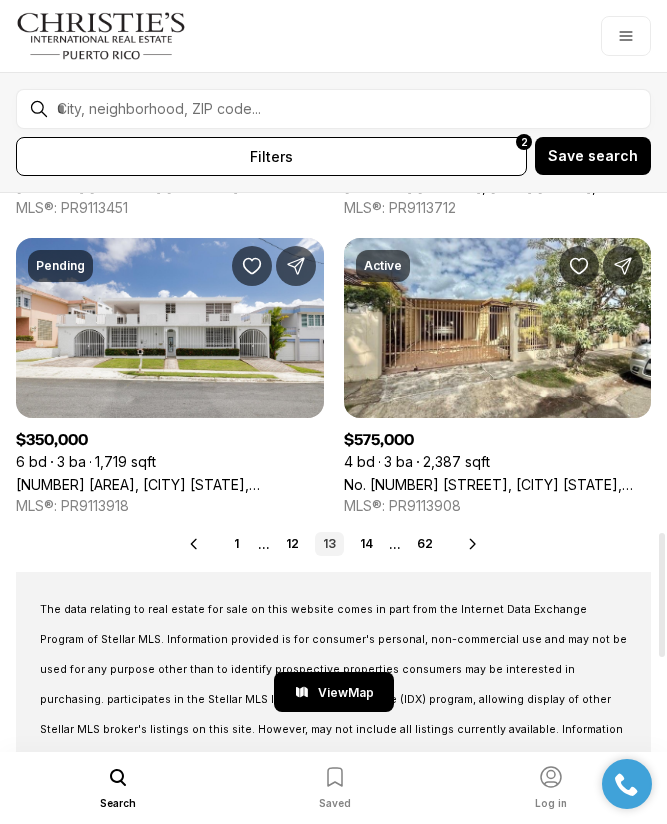scroll, scrollTop: 1523, scrollLeft: 0, axis: vertical 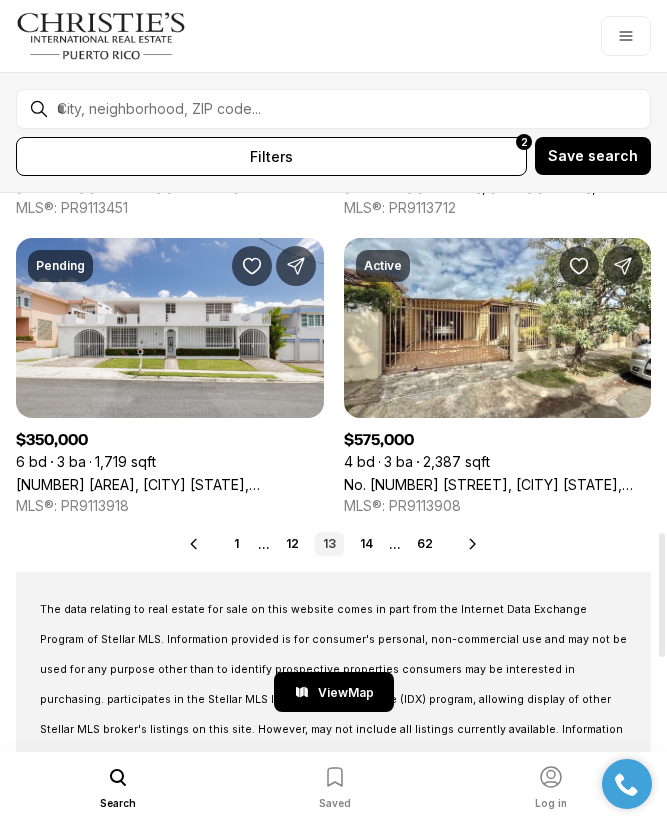 click 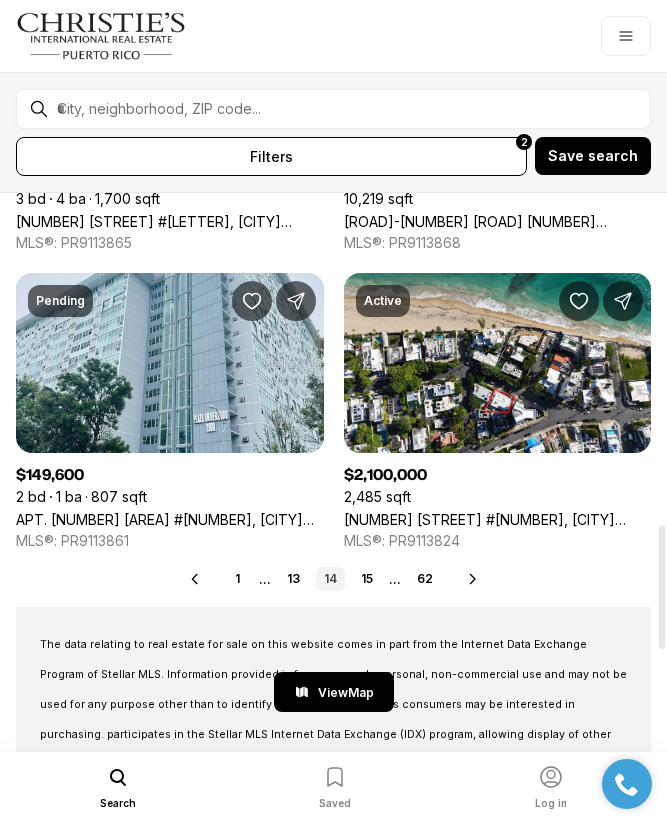 scroll, scrollTop: 1486, scrollLeft: 0, axis: vertical 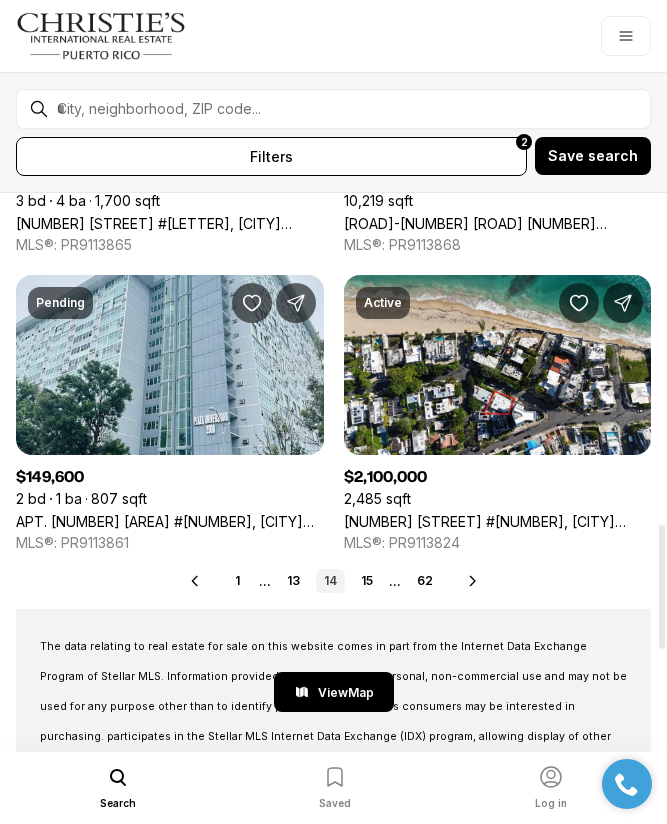 click 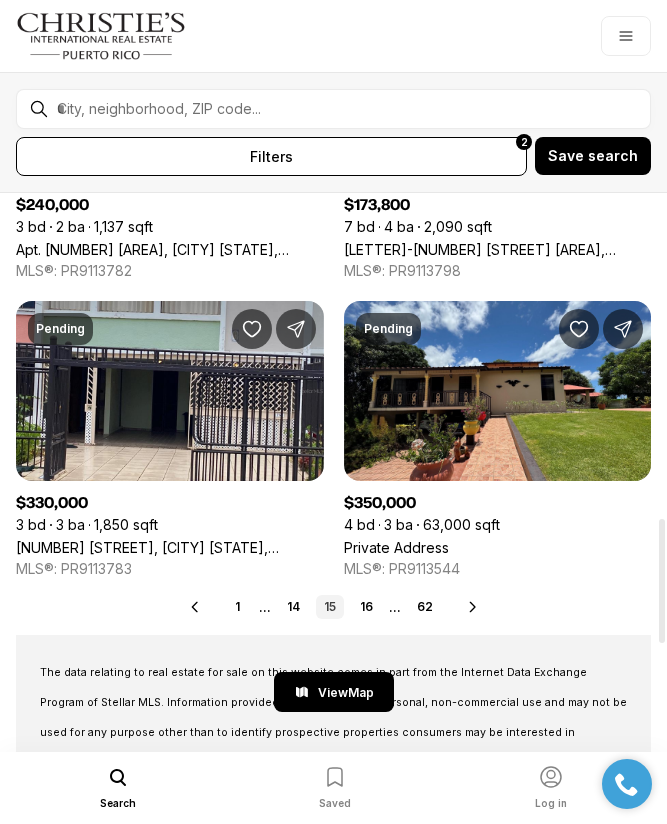 scroll, scrollTop: 1462, scrollLeft: 0, axis: vertical 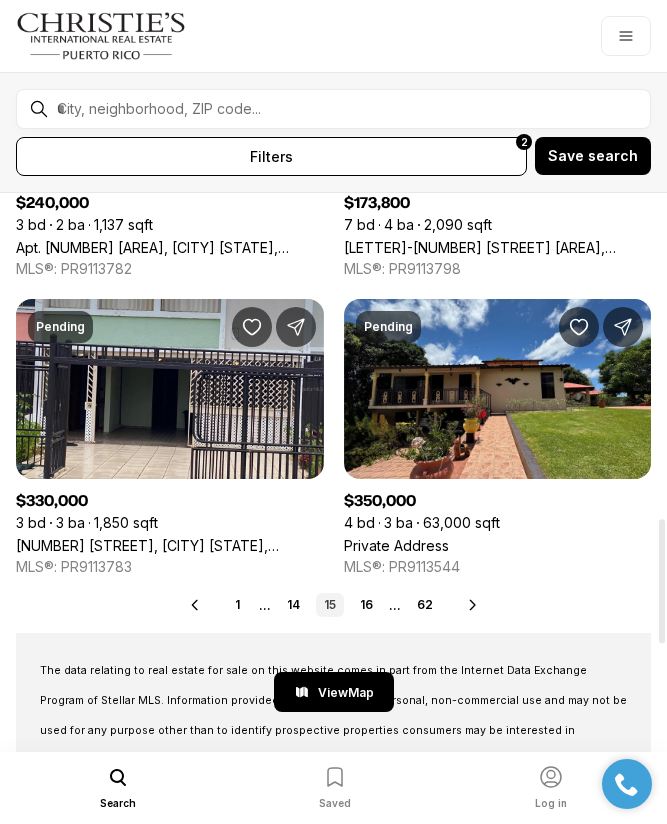 click on "Prev 1 ... 14 15 16 ... 62 Next" at bounding box center [333, 605] 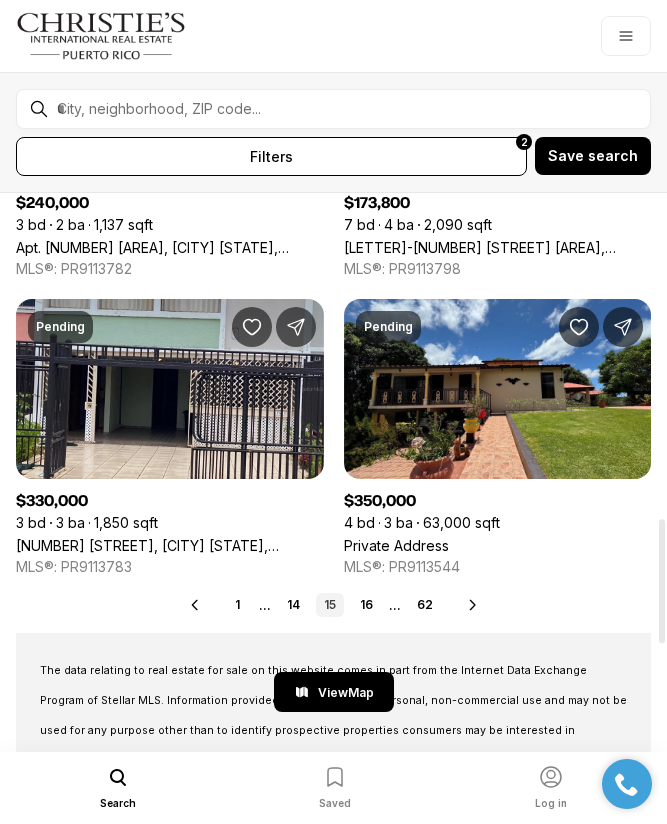click 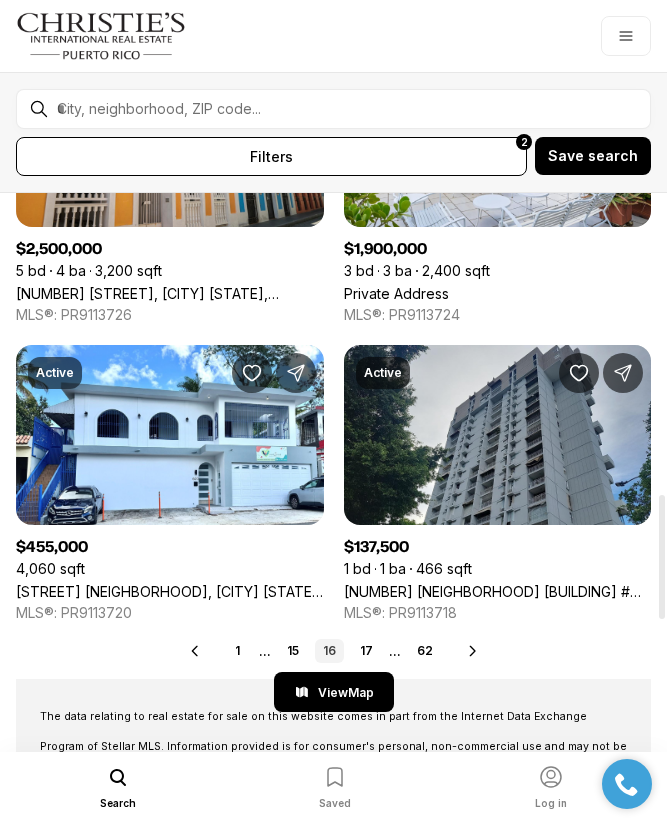scroll, scrollTop: 1417, scrollLeft: 0, axis: vertical 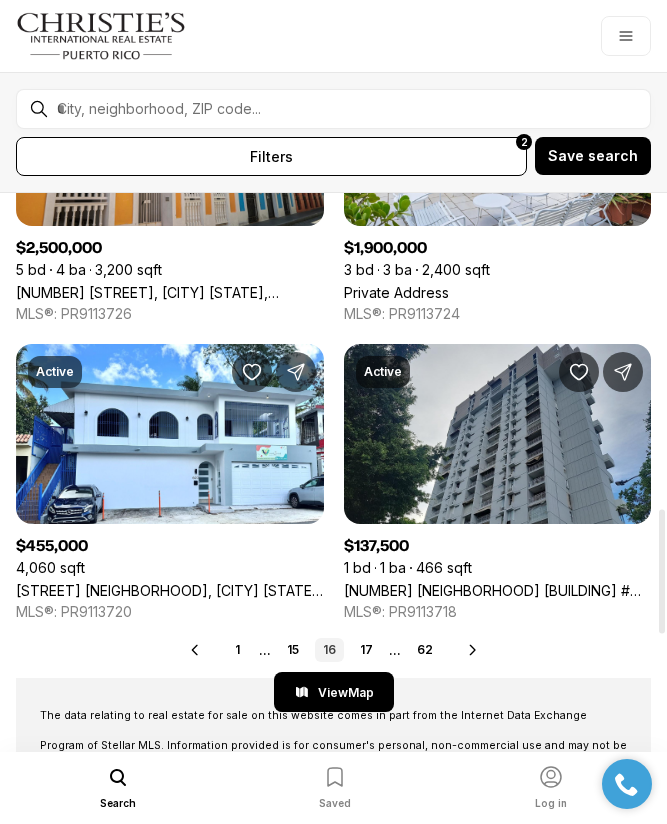 click 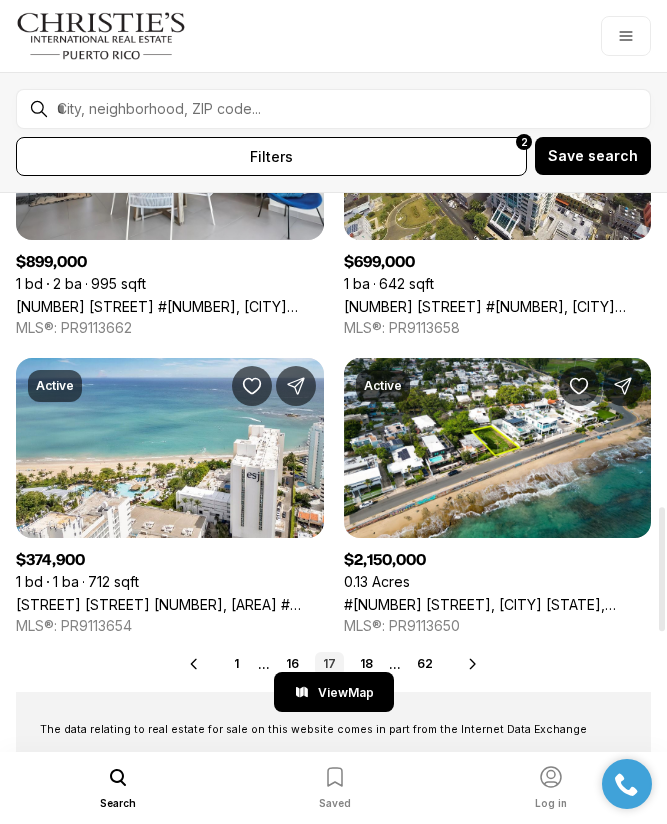 scroll, scrollTop: 1407, scrollLeft: 0, axis: vertical 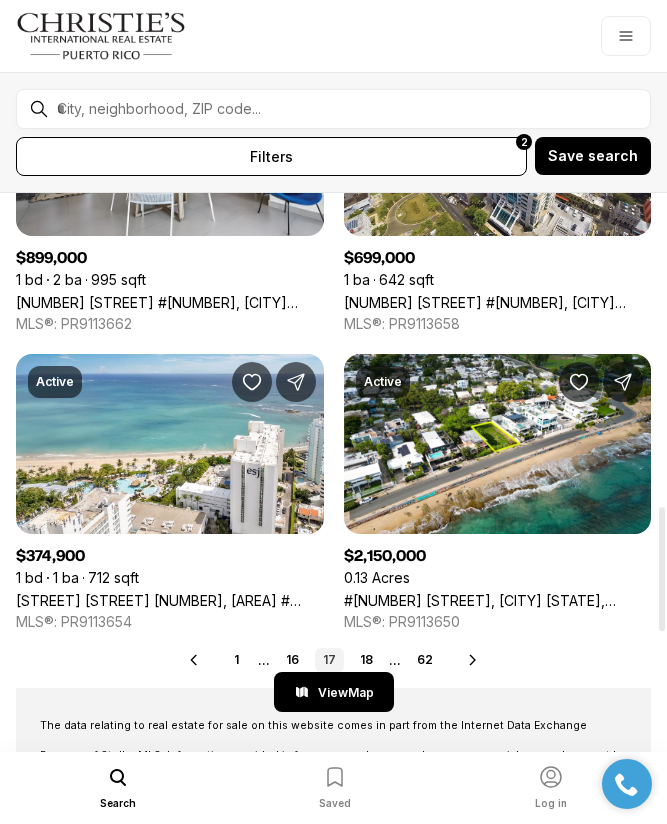 click 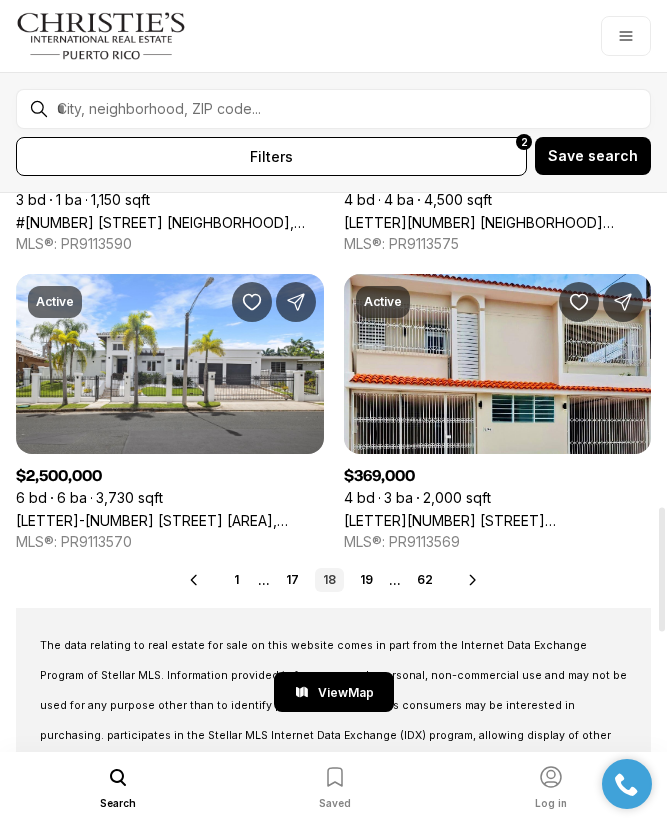 scroll, scrollTop: 1491, scrollLeft: 0, axis: vertical 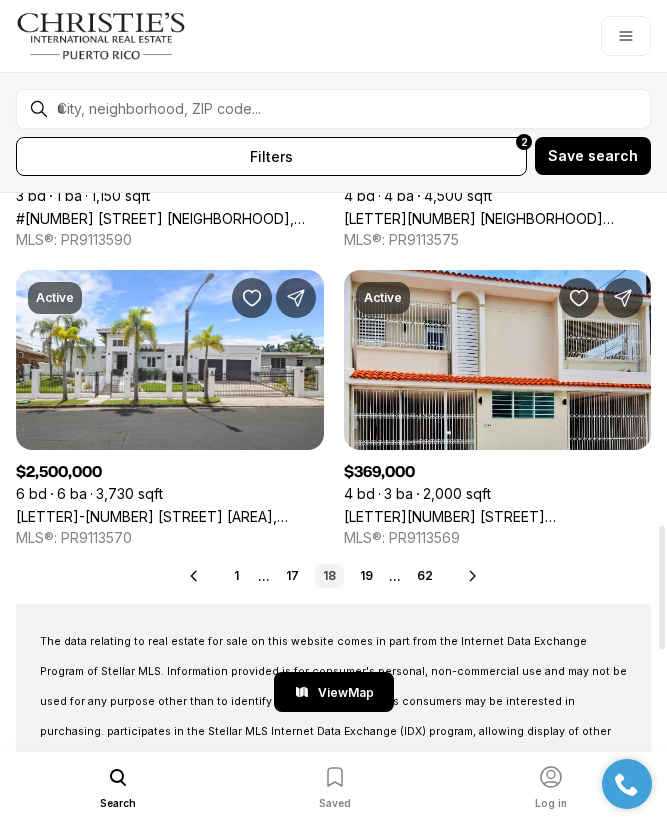 click 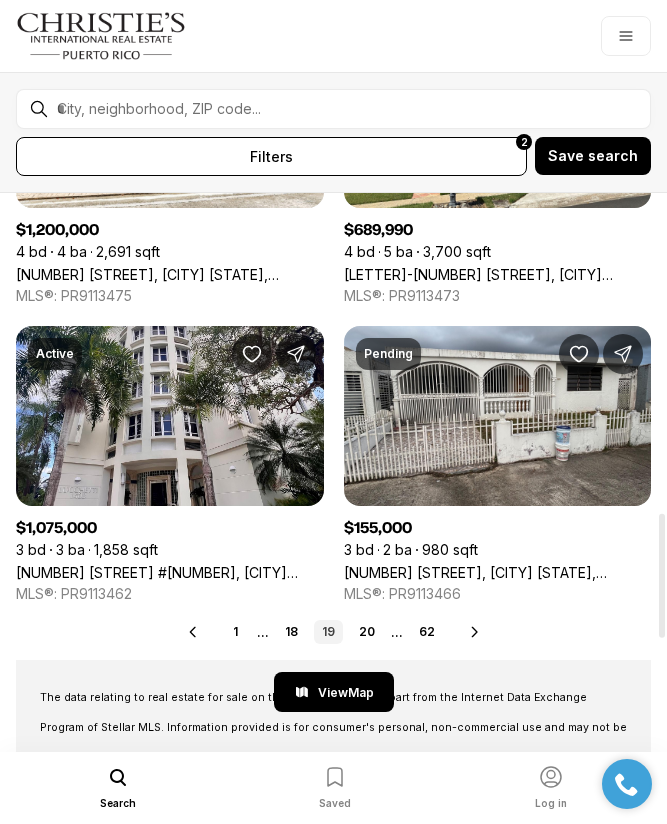 scroll, scrollTop: 1437, scrollLeft: 0, axis: vertical 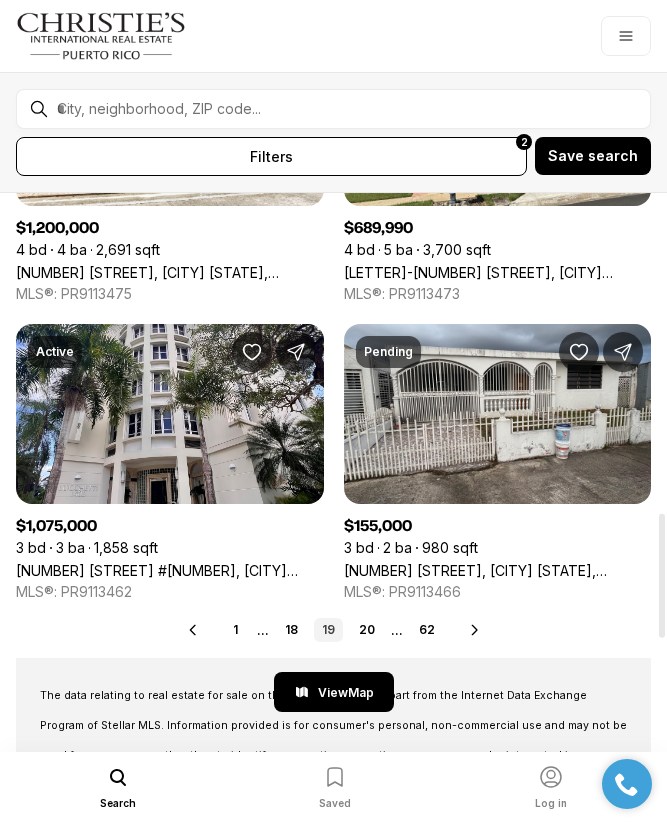 click 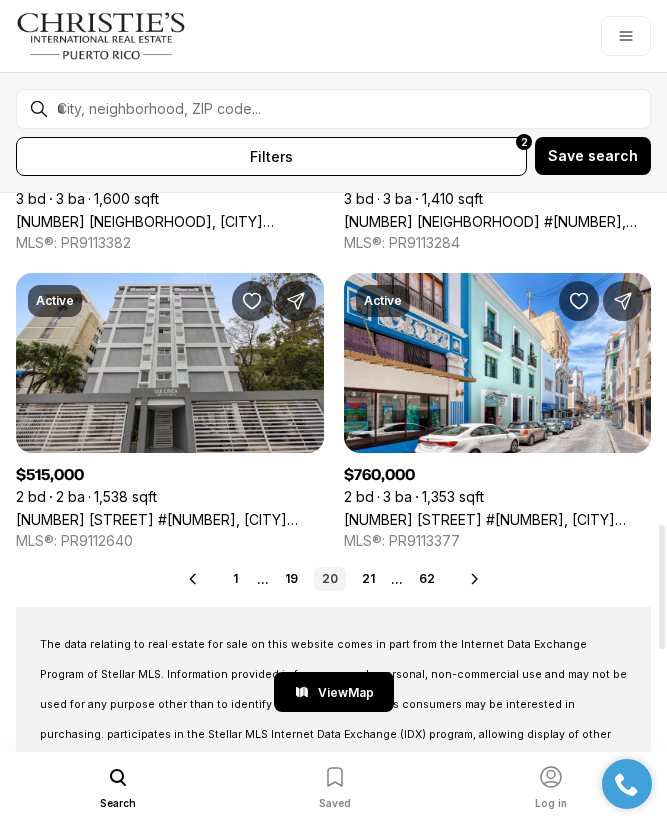 scroll, scrollTop: 1494, scrollLeft: 0, axis: vertical 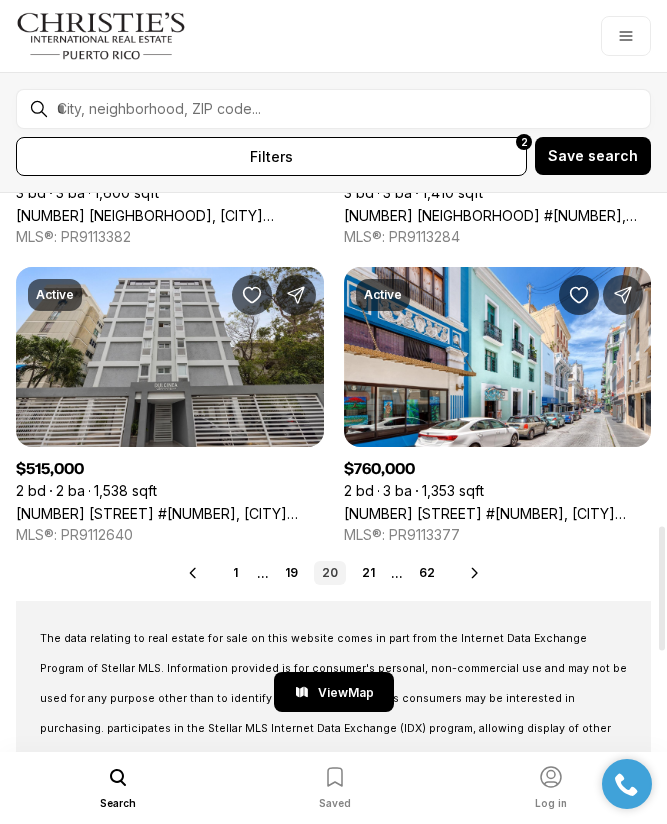 click 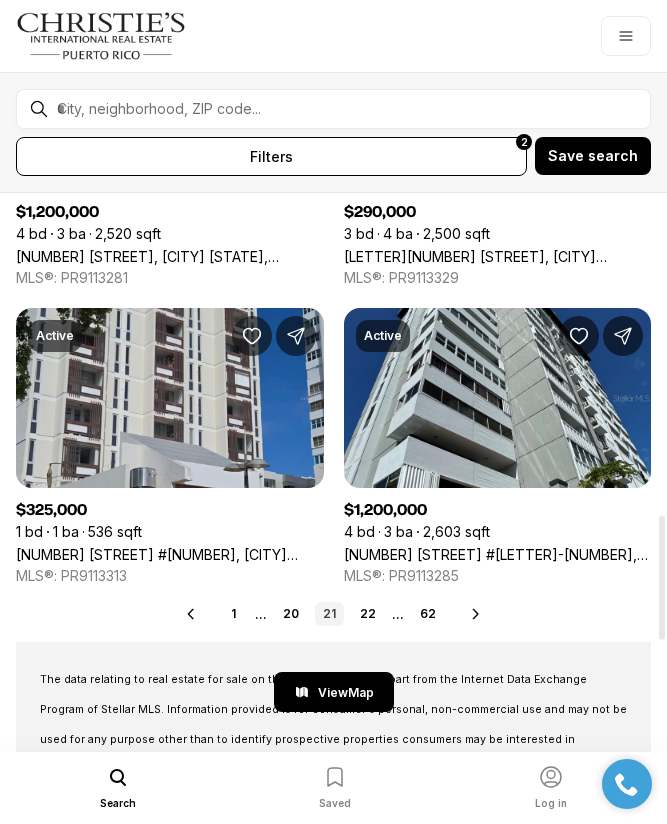 scroll, scrollTop: 1459, scrollLeft: 0, axis: vertical 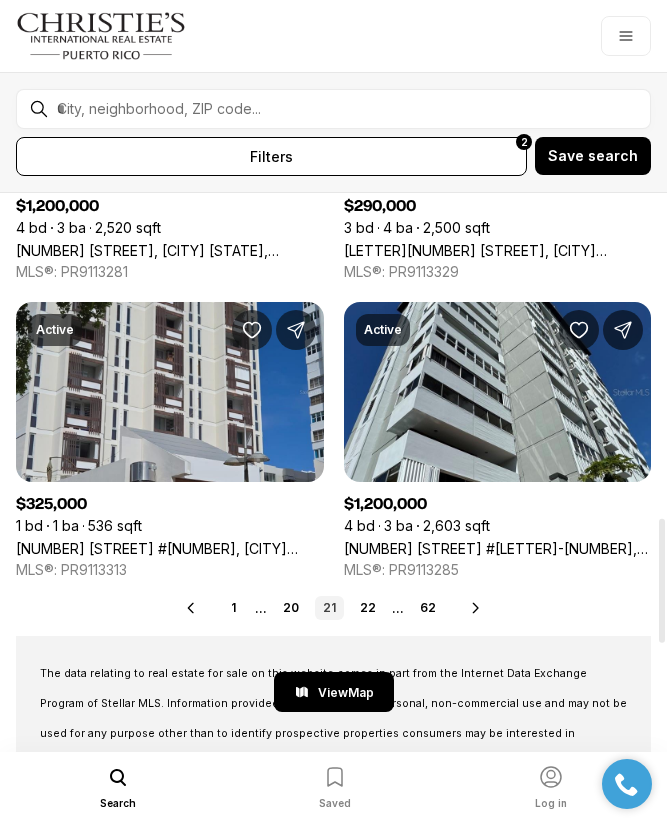 click 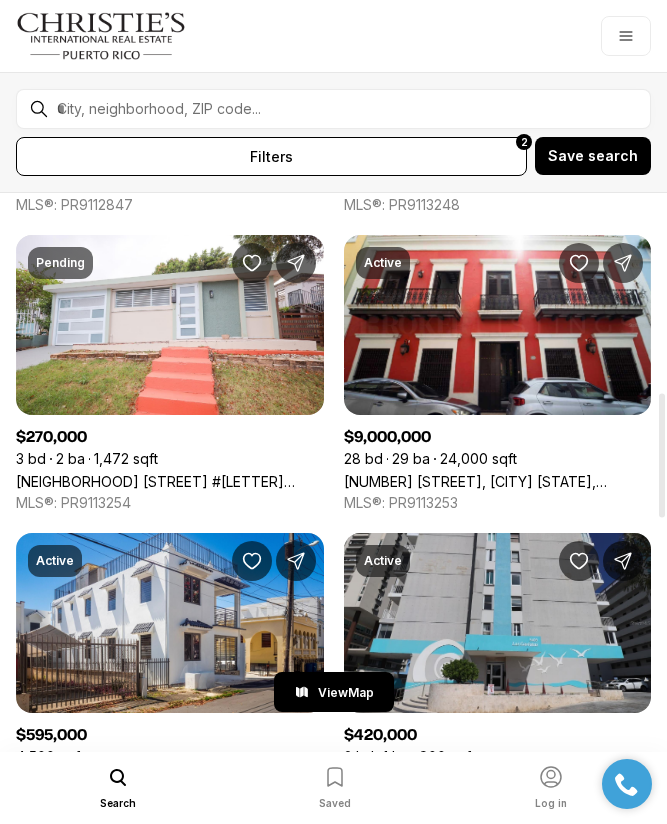 scroll, scrollTop: 935, scrollLeft: 0, axis: vertical 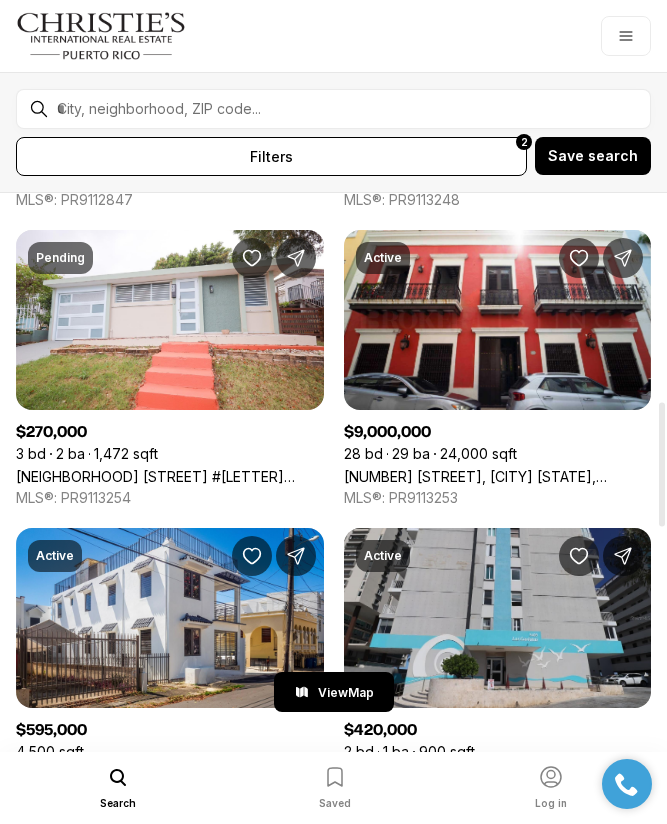 click on "[NUMBER] [STREET] #[NUMBER], [CITY] [STATE], [POSTAL_CODE]" at bounding box center [498, 774] 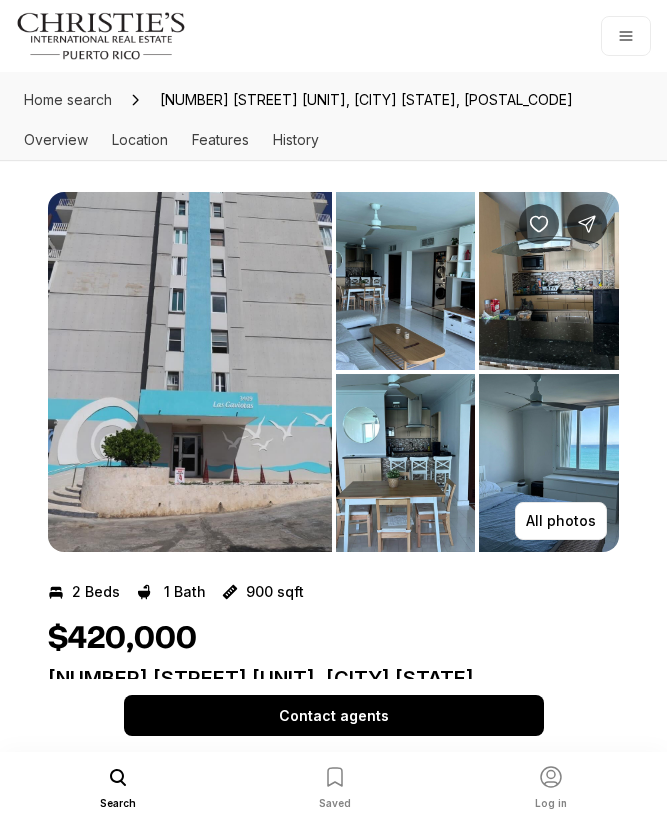 scroll, scrollTop: 0, scrollLeft: 0, axis: both 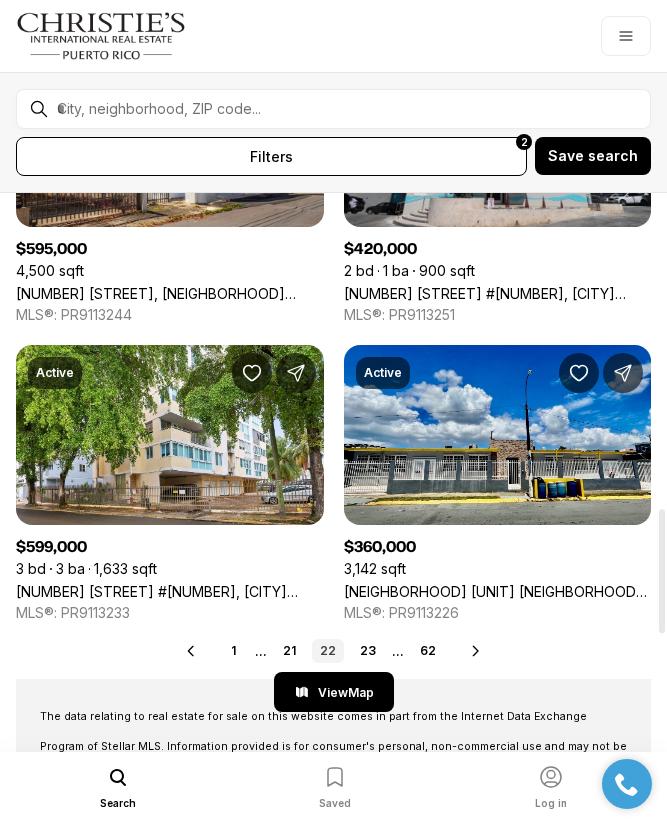 click 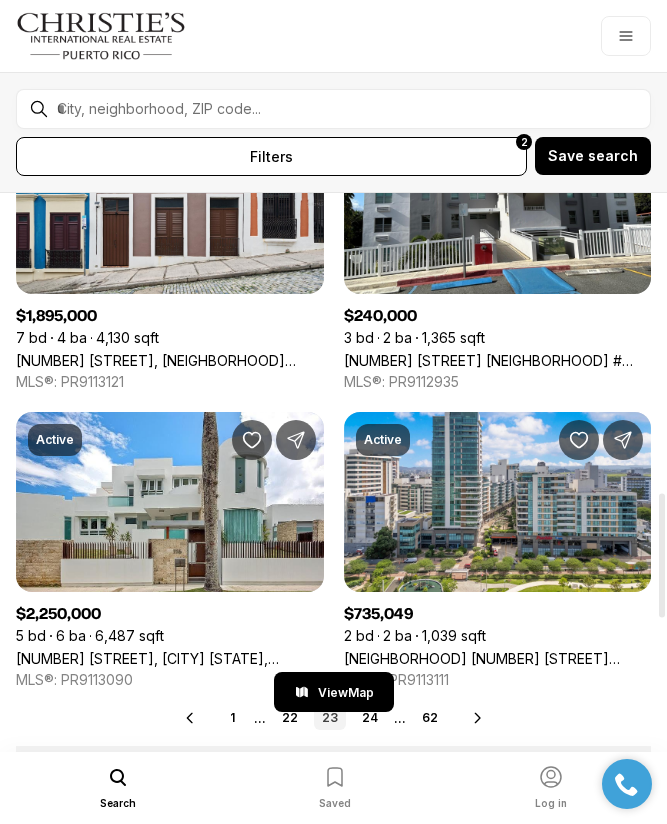 scroll, scrollTop: 1341, scrollLeft: 0, axis: vertical 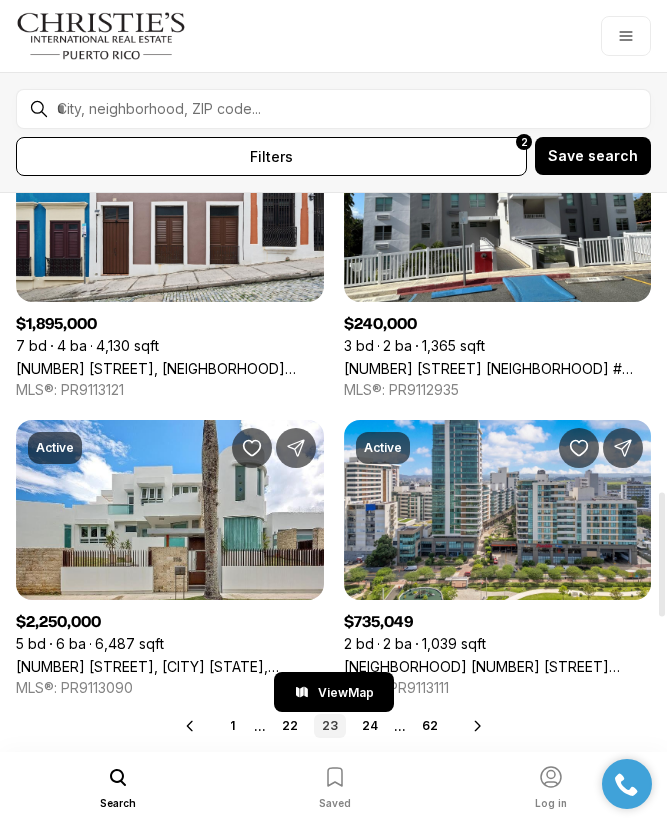 click 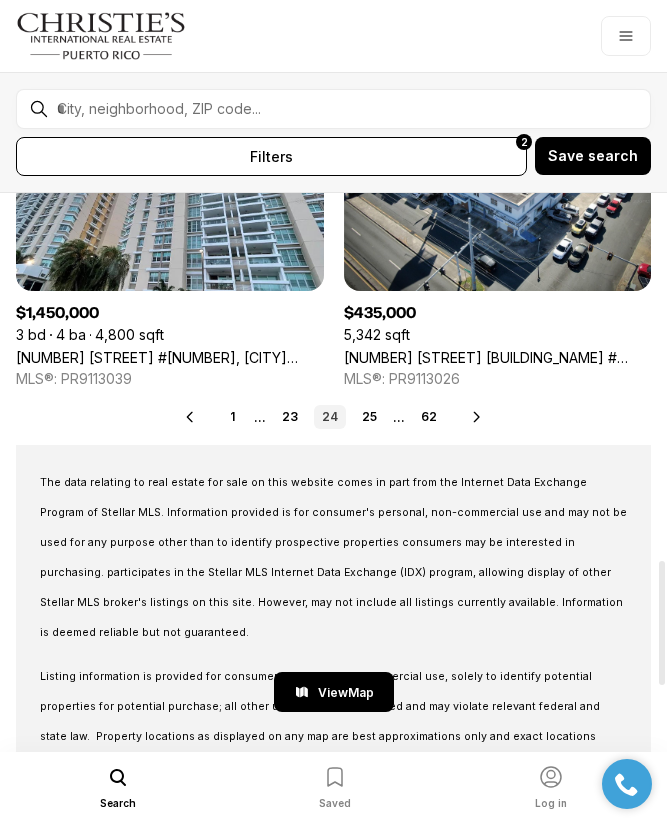 scroll, scrollTop: 1650, scrollLeft: 0, axis: vertical 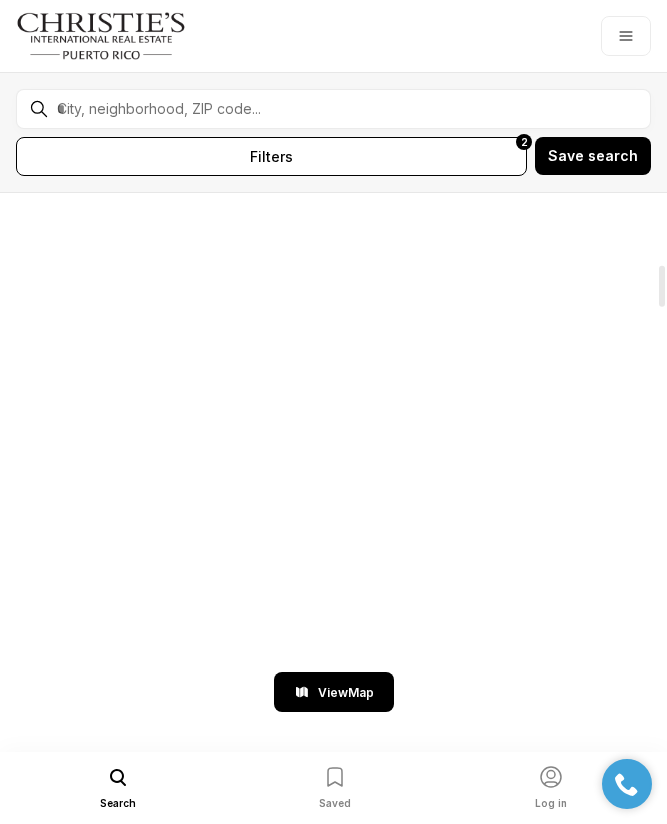 click at bounding box center (421, 425) 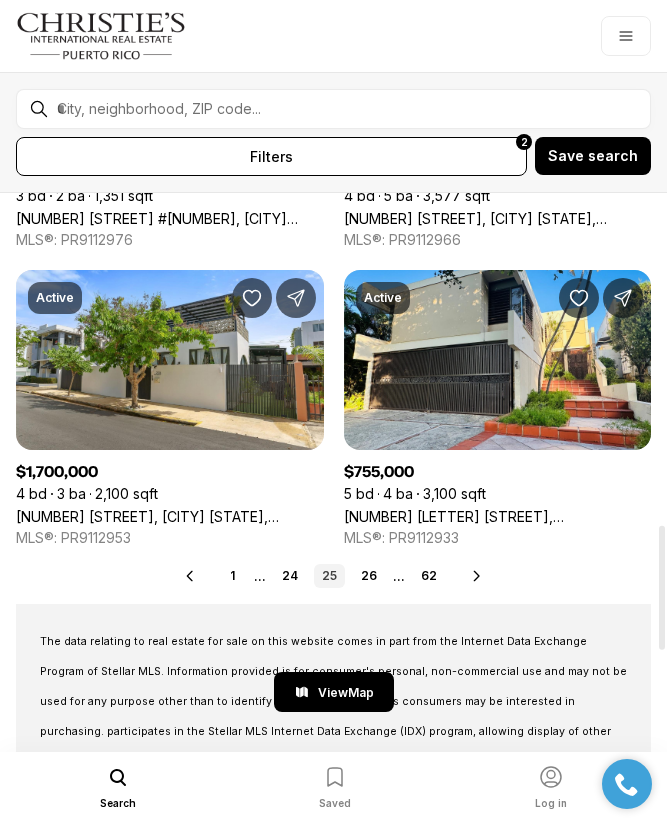scroll, scrollTop: 1492, scrollLeft: 0, axis: vertical 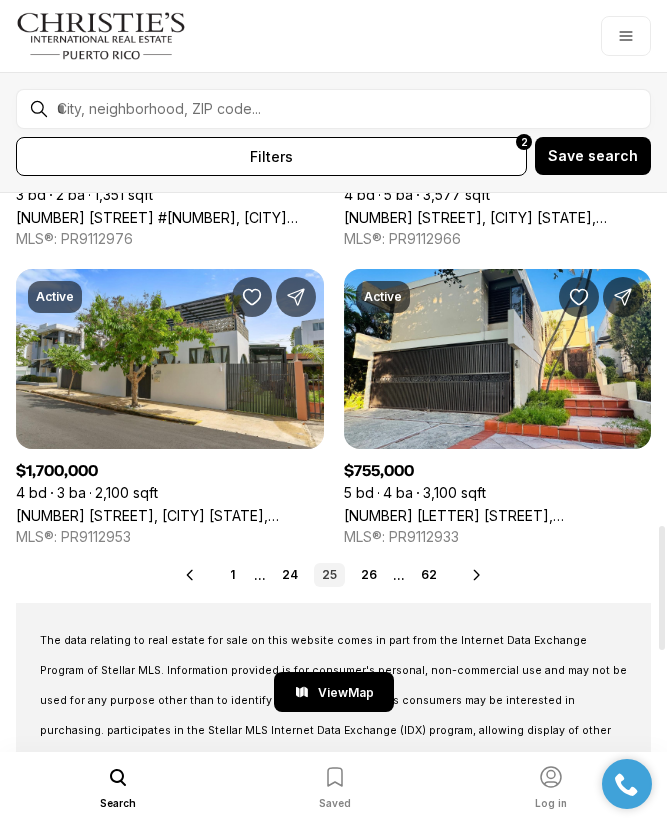 click 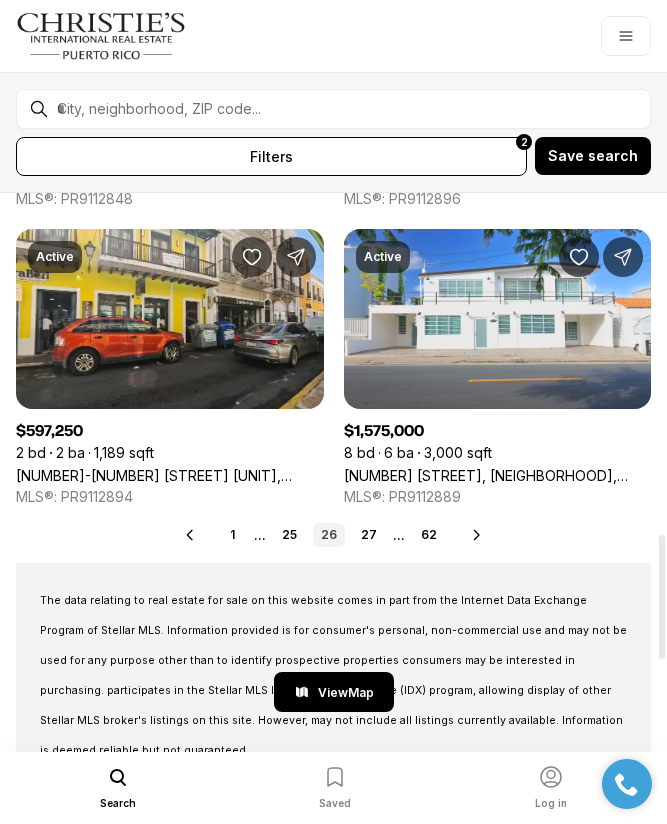 scroll, scrollTop: 1532, scrollLeft: 0, axis: vertical 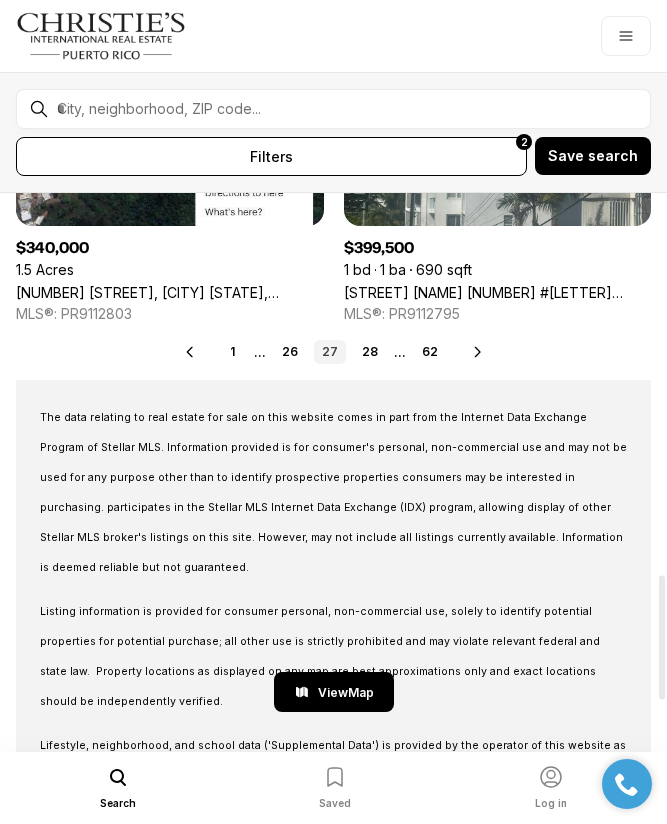 click on "Prev 1 ... 26 27 28 ... 62 Next" at bounding box center (333, 352) 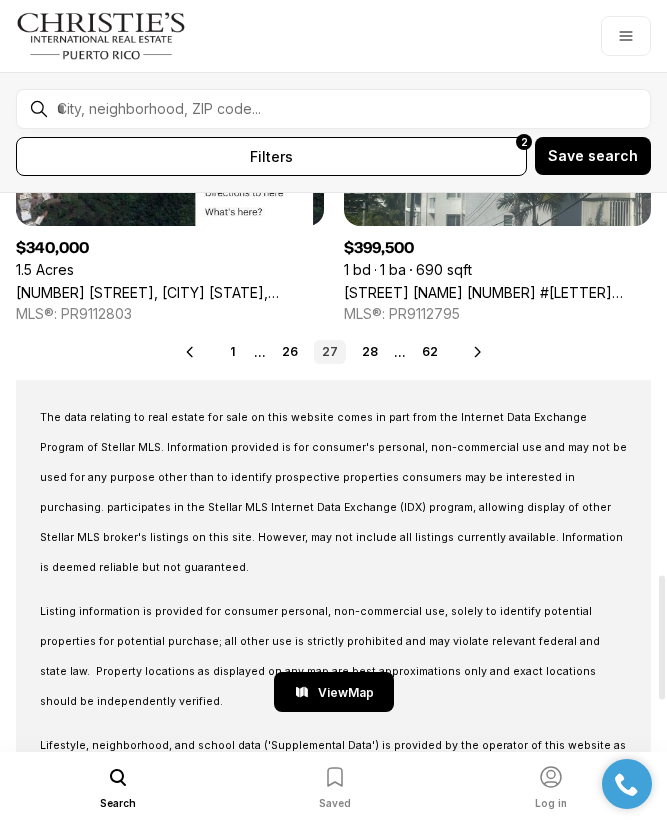click 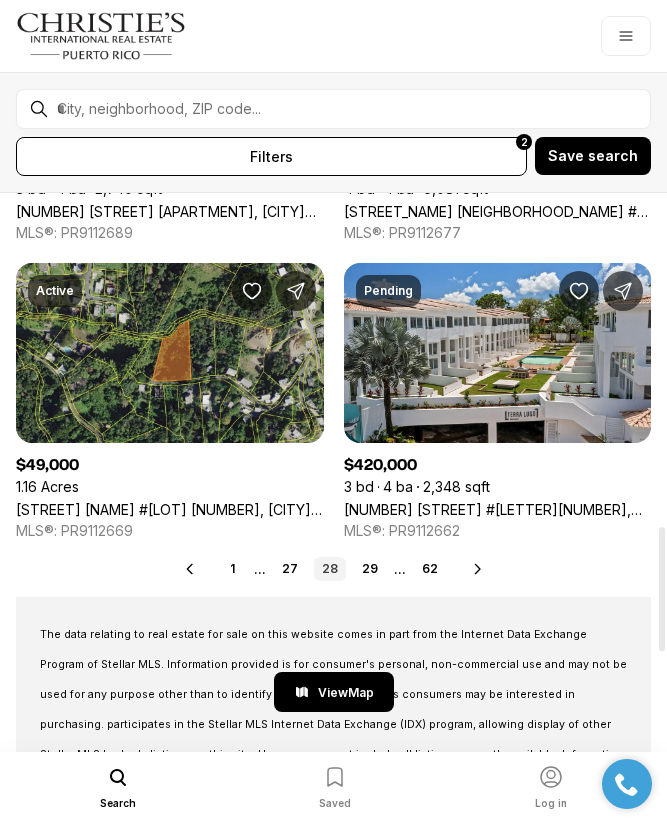scroll, scrollTop: 1498, scrollLeft: 0, axis: vertical 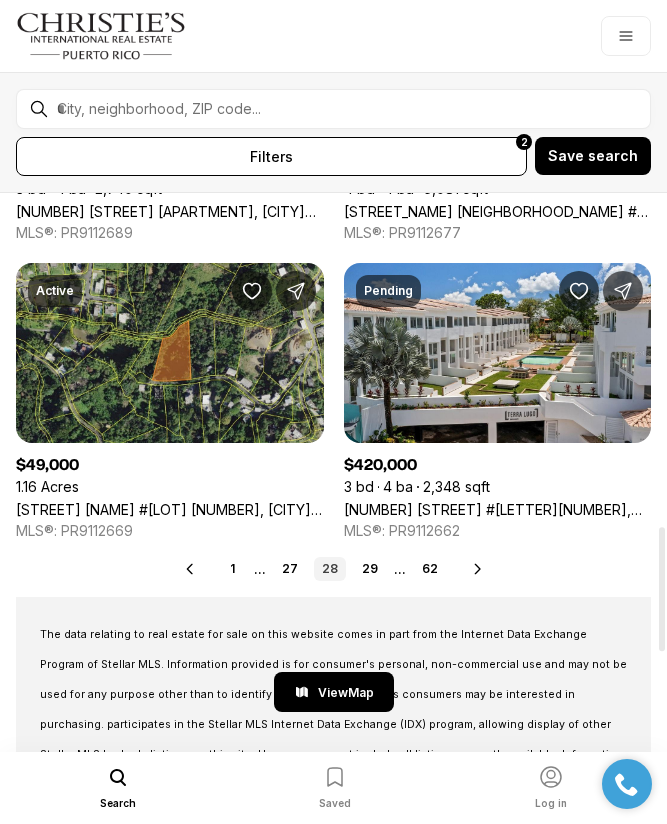 click 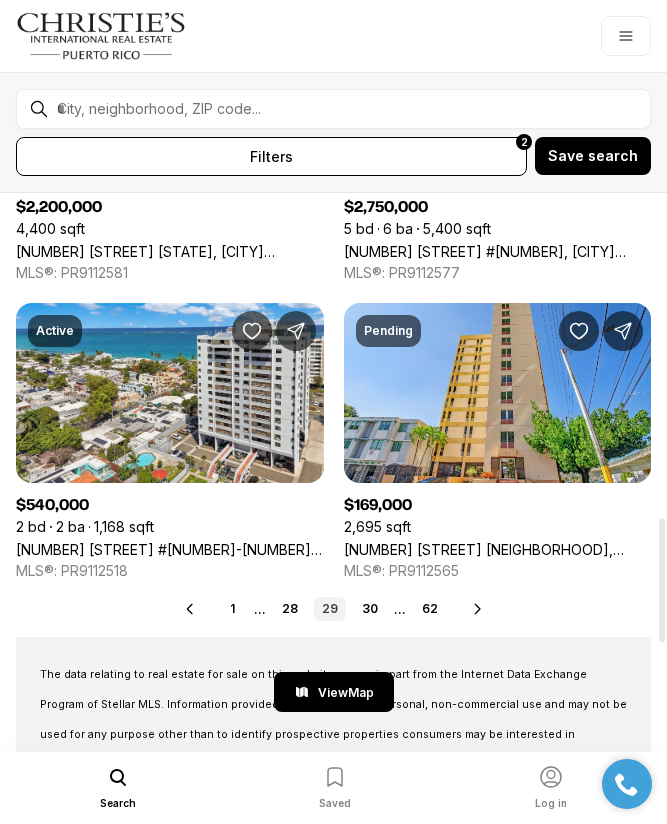 scroll, scrollTop: 1459, scrollLeft: 0, axis: vertical 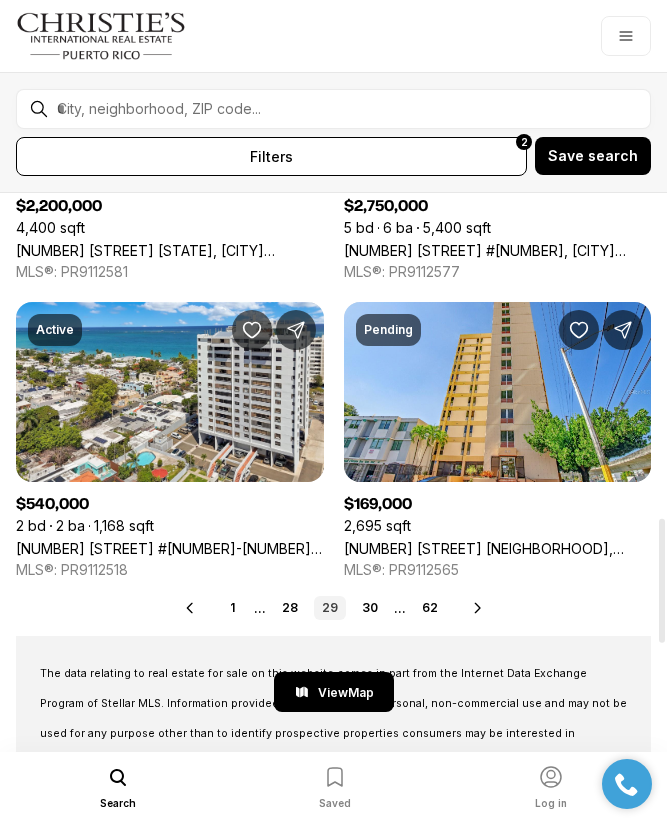 click 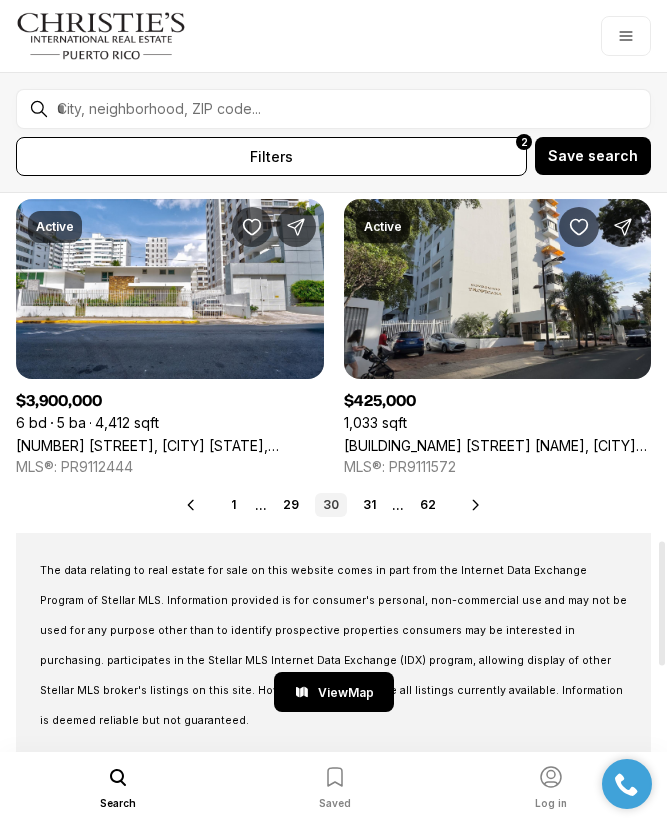 scroll, scrollTop: 1562, scrollLeft: 0, axis: vertical 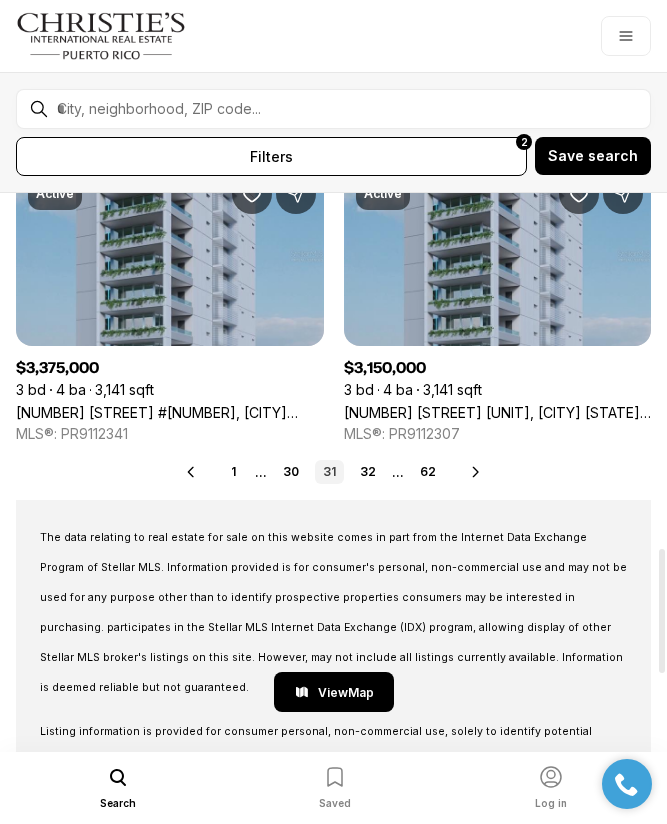 click 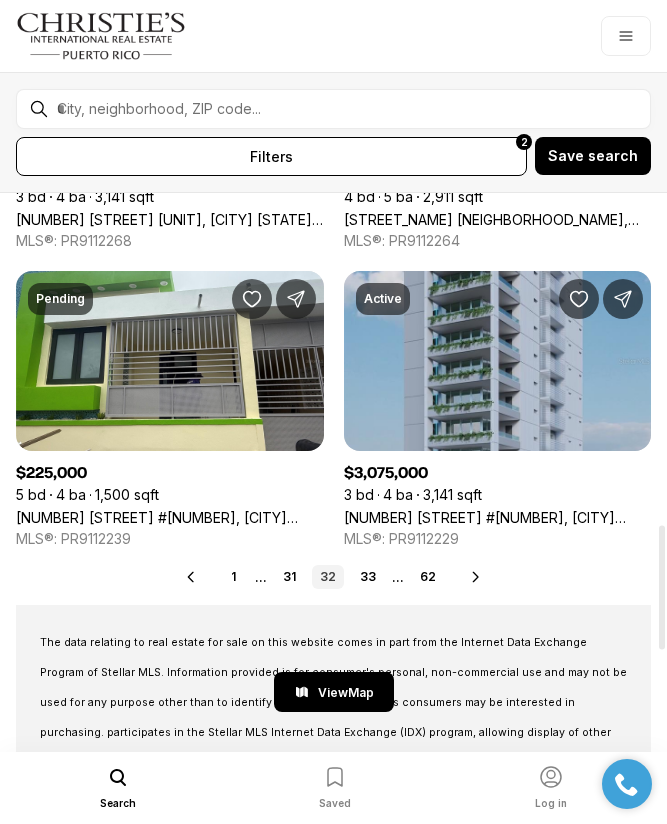 scroll, scrollTop: 1490, scrollLeft: 0, axis: vertical 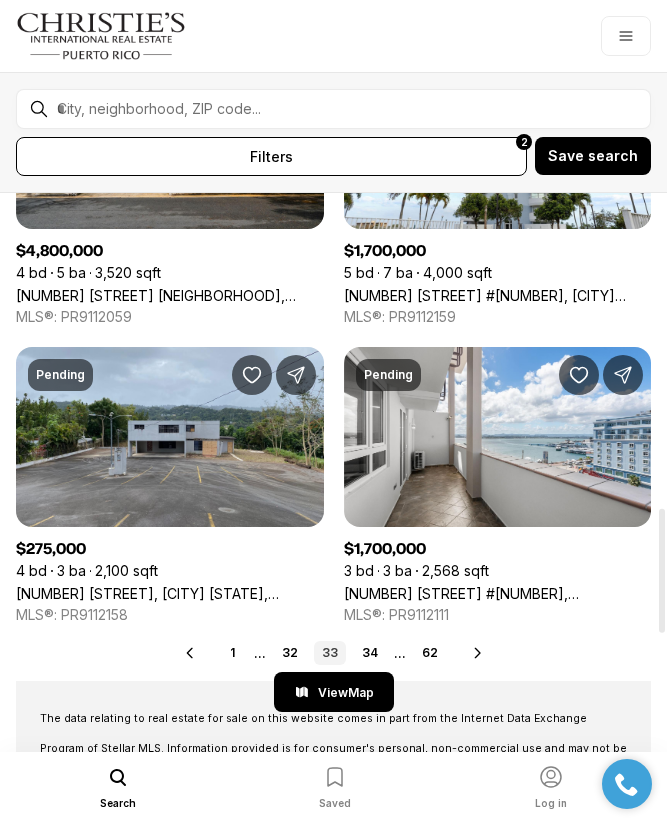 click 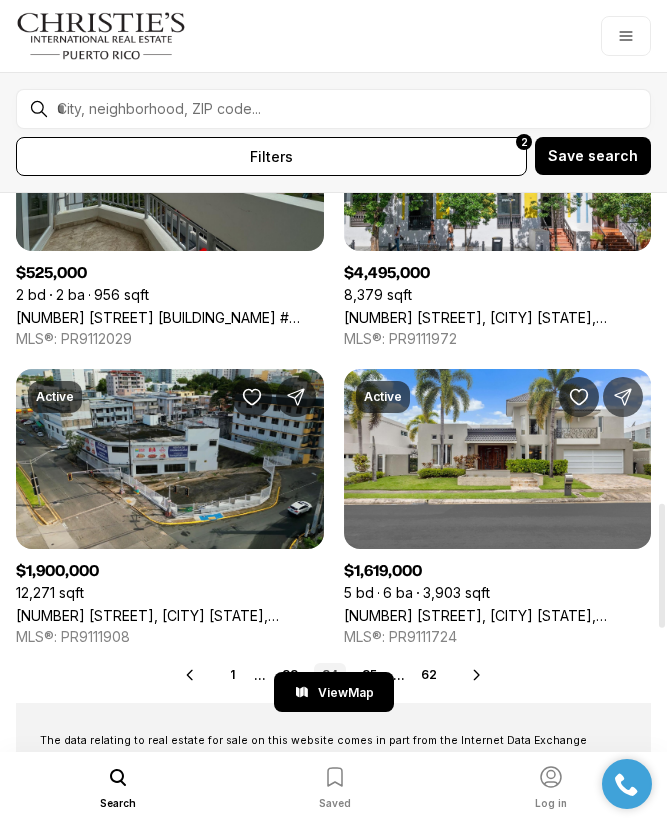 scroll, scrollTop: 1394, scrollLeft: 0, axis: vertical 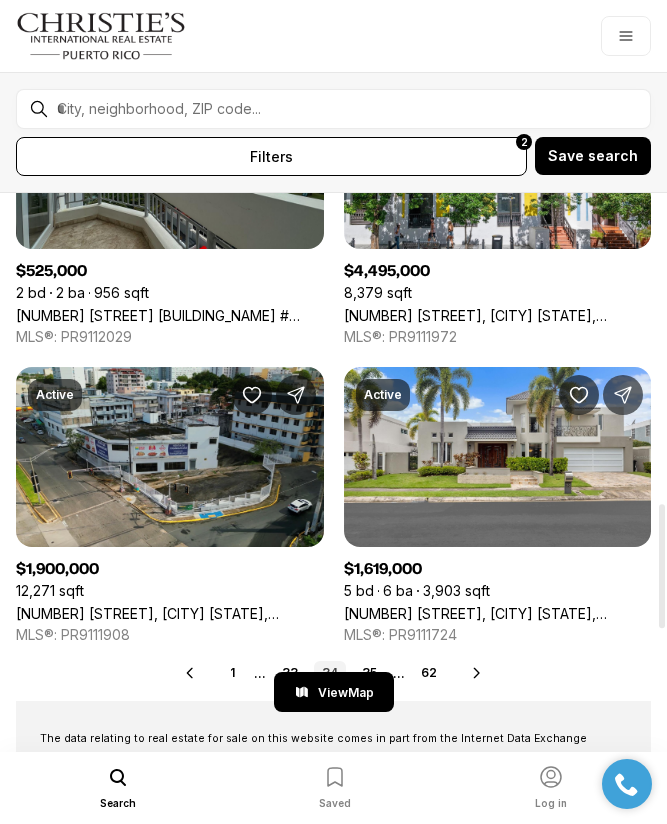 click 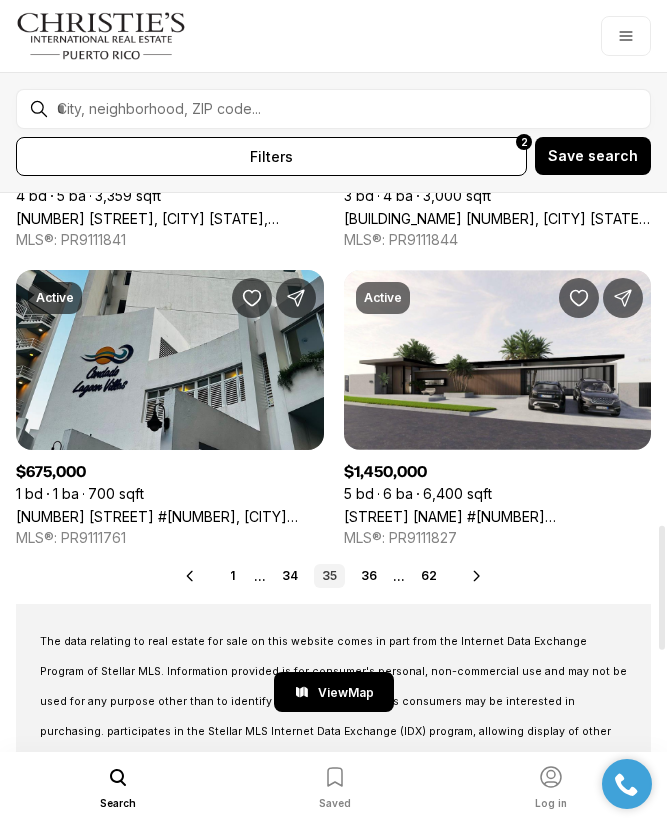 scroll, scrollTop: 1491, scrollLeft: 0, axis: vertical 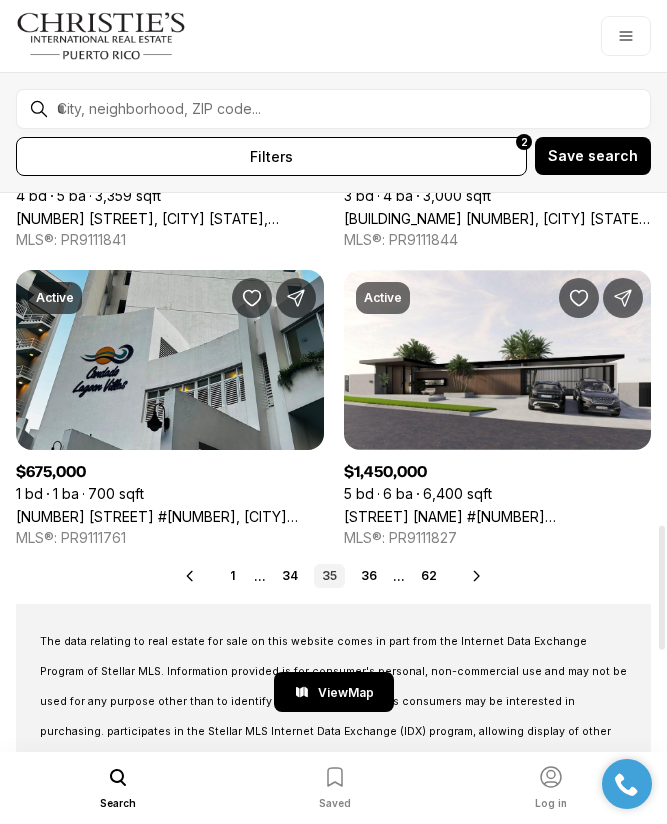 click 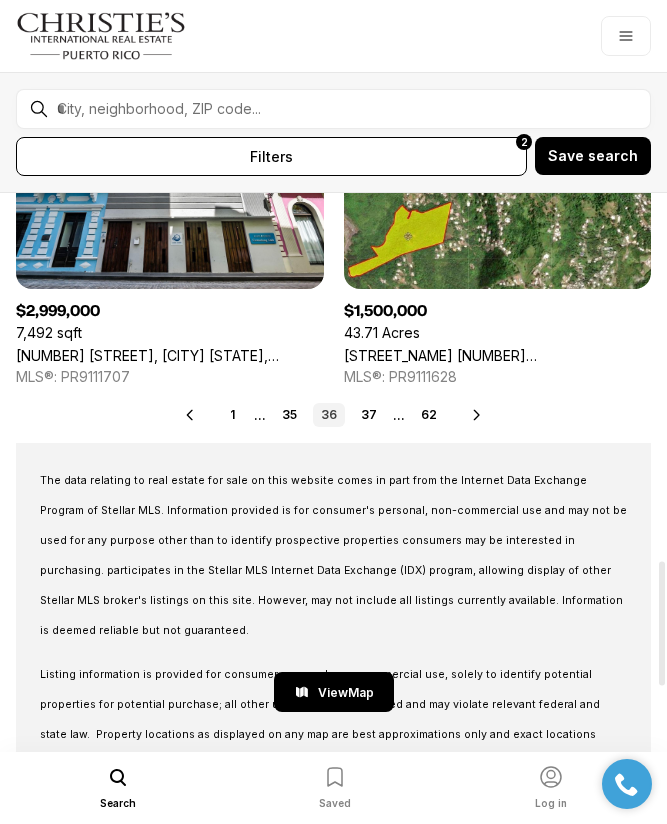 scroll, scrollTop: 1652, scrollLeft: 0, axis: vertical 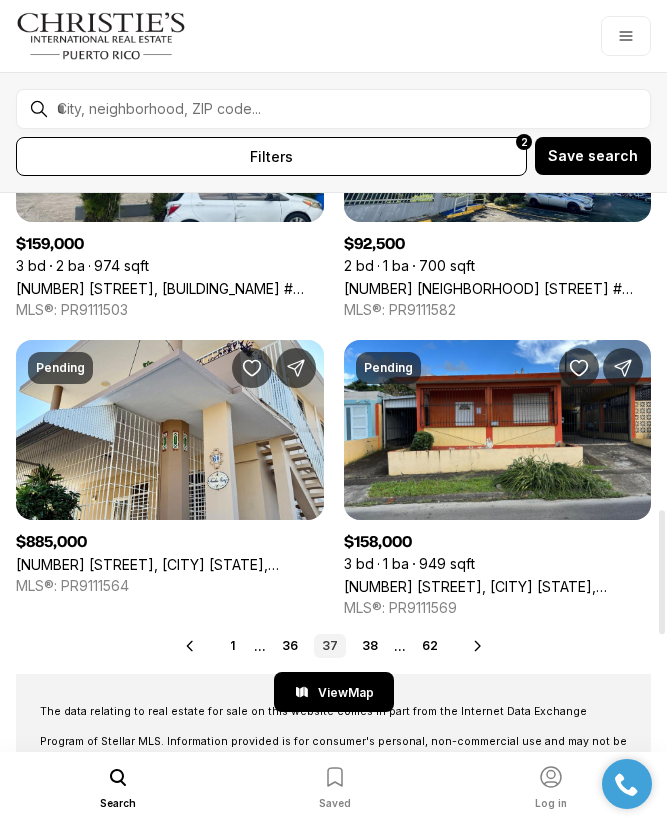 click 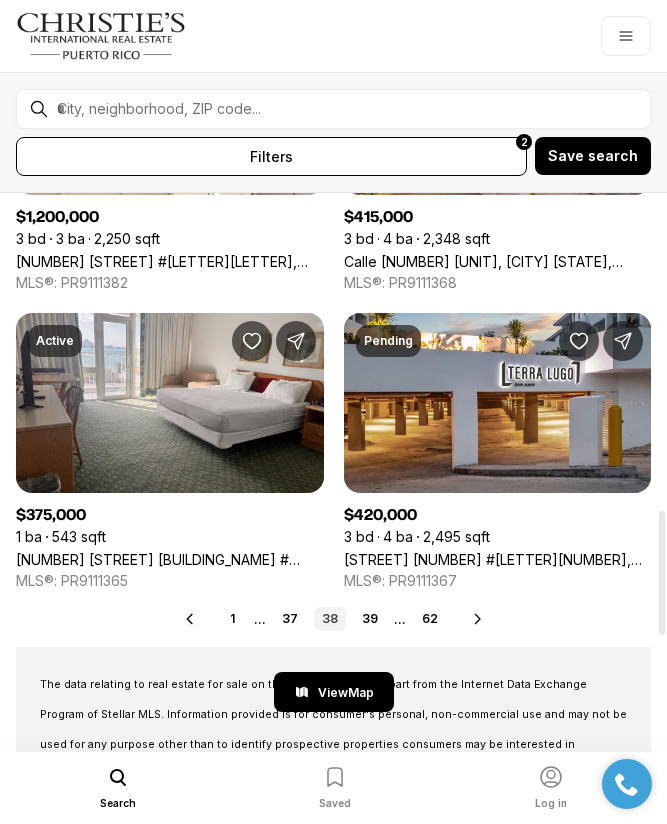 scroll, scrollTop: 1449, scrollLeft: 0, axis: vertical 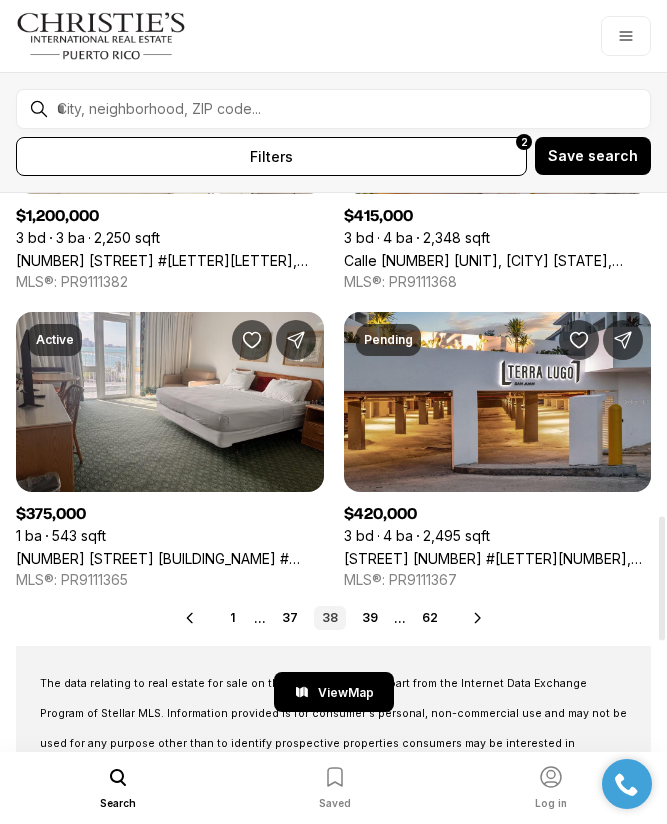 click on "Real Estate & Homes for Sale 741 results Newest Active $675,000 3 bd 3 ba 1,500 sqft [NUMBER] [NEIGHBORHOOD] [UNIT], [CITY] [STATE], [POSTAL_CODE] MLS®: PR9111549 Pending $385,000 3 bd 2 ba 1,643 sqft [NUMBER] [STREET] [UNIT], [CITY] [STATE], [POSTAL_CODE] MLS®: PR9111530 Pending $2,550,000 3 bd 4 ba 3,228 sqft [NUMBER] [STREET] [UNIT], [CITY] [STATE], [POSTAL_CODE] MLS®: PR9111517 Active $1,380,000 1,790 sqft [NUMBER] [STREET] [NEIGHBORHOOD], [CITY] [STATE], [POSTAL_CODE] MLS®: PR9111489 Active $685,000 3 bd 3 ba 1,490 sqft [NUMBER] [STREET] [UNIT], [CITY] [STATE], [POSTAL_CODE] MLS®: PR9111483 Active $1,375,000 5 bd 4 ba 2,500 sqft [NUMBER] [STREET], [CITY] [STATE], [POSTAL_CODE] MLS®: PR9111461 Active $799,000 3 bd 3 ba 1,458 sqft [NUMBER] [STREET] [UNIT], [CITY] [STATE], [POSTAL_CODE] MLS®: PR9111454 Active $1,580,000 6 bd 4 ba 2,630 sqft [NUMBER] [STREET], [CITY] [STATE], [POSTAL_CODE] MLS®: PR9111394 Active $1,200,000 3 bd 3 ba 2,250 sqft [NUMBER] [STREET] [UNIT], [CITY] [STATE], [POSTAL_CODE] MLS®: PR9111382 Pending $415,000 Calle [NUMBER] [UNIT], [CITY] [STATE], [POSTAL_CODE] Active $375,000" at bounding box center [333, 16] 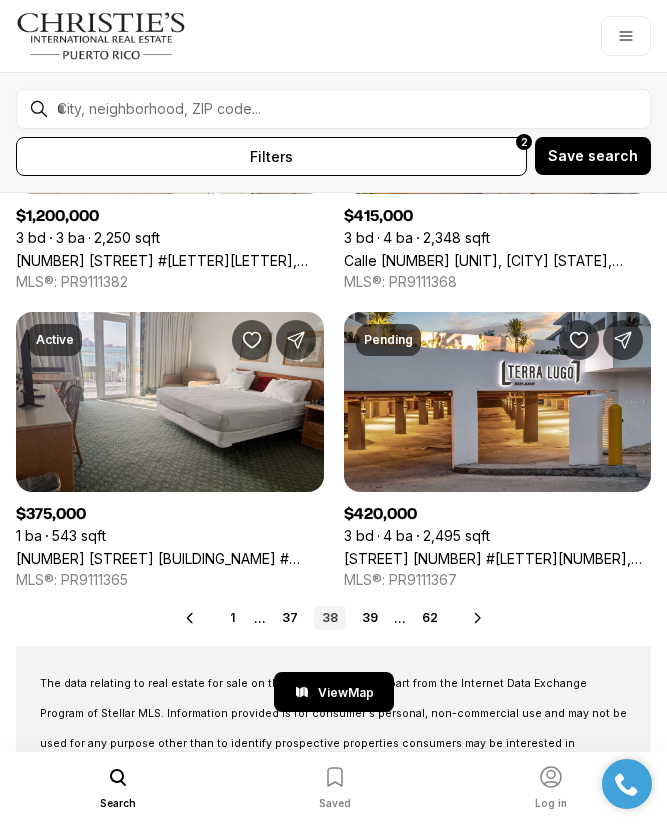 click 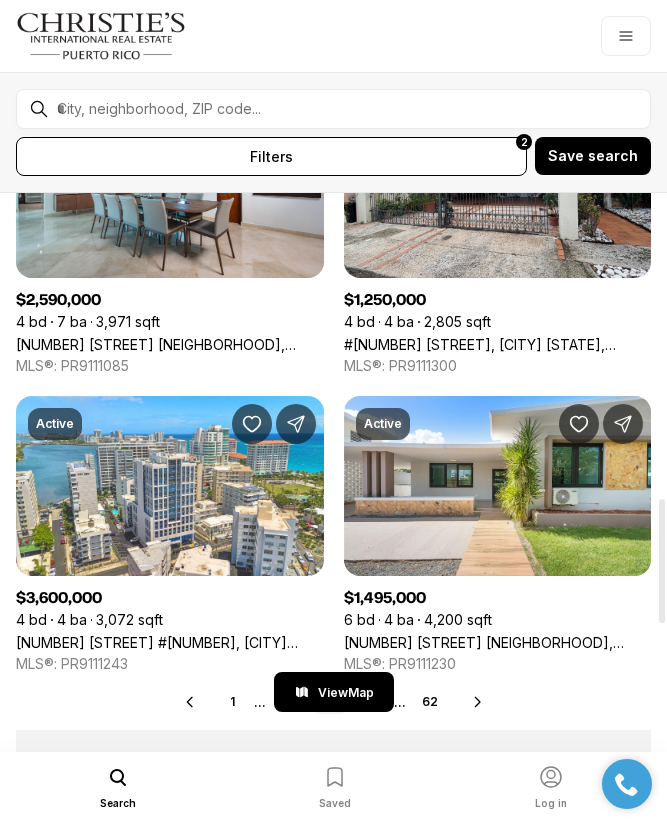scroll, scrollTop: 1373, scrollLeft: 0, axis: vertical 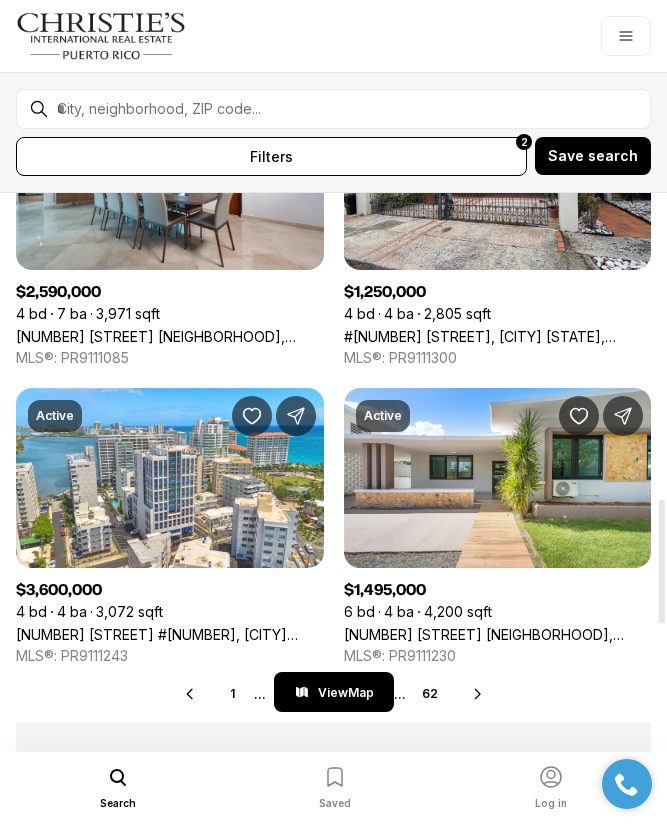 click 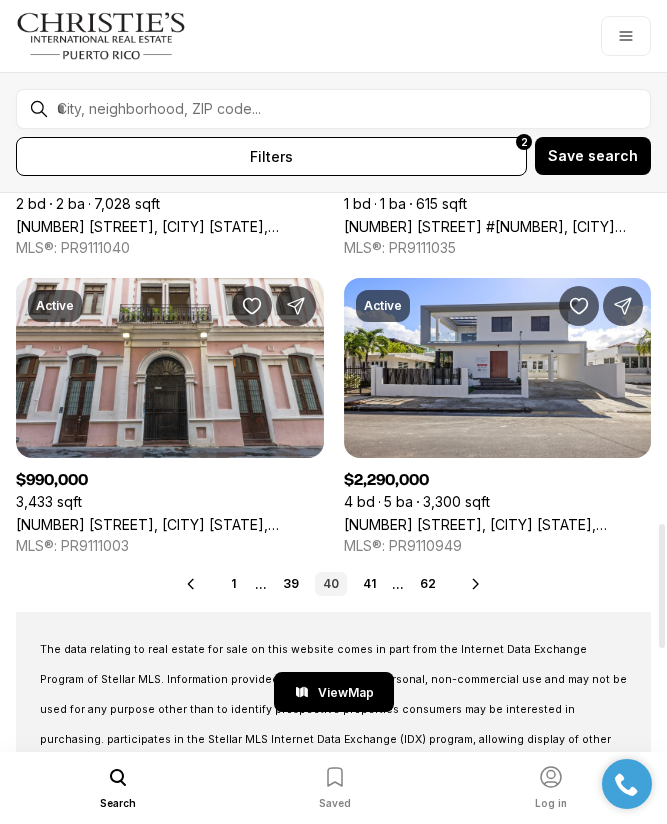 scroll, scrollTop: 1483, scrollLeft: 0, axis: vertical 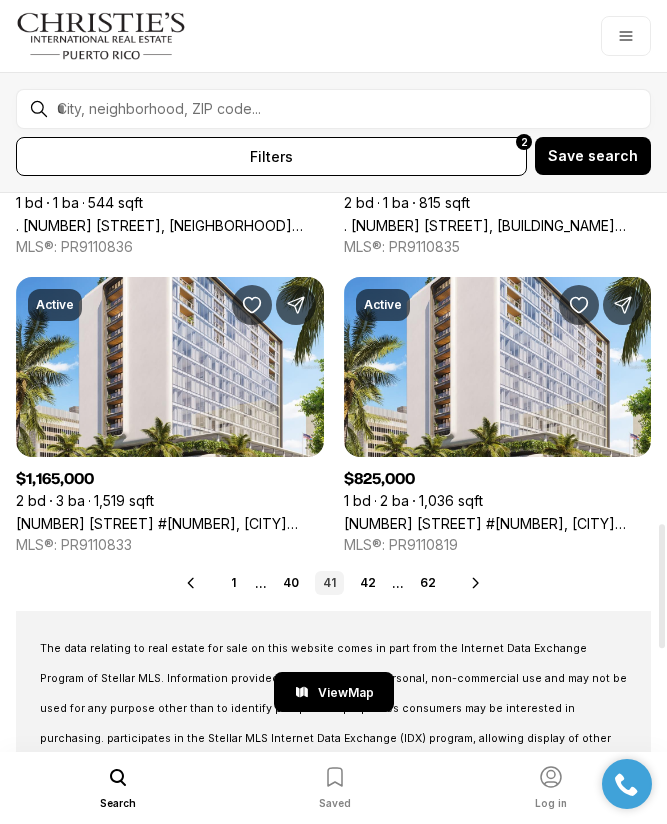 click 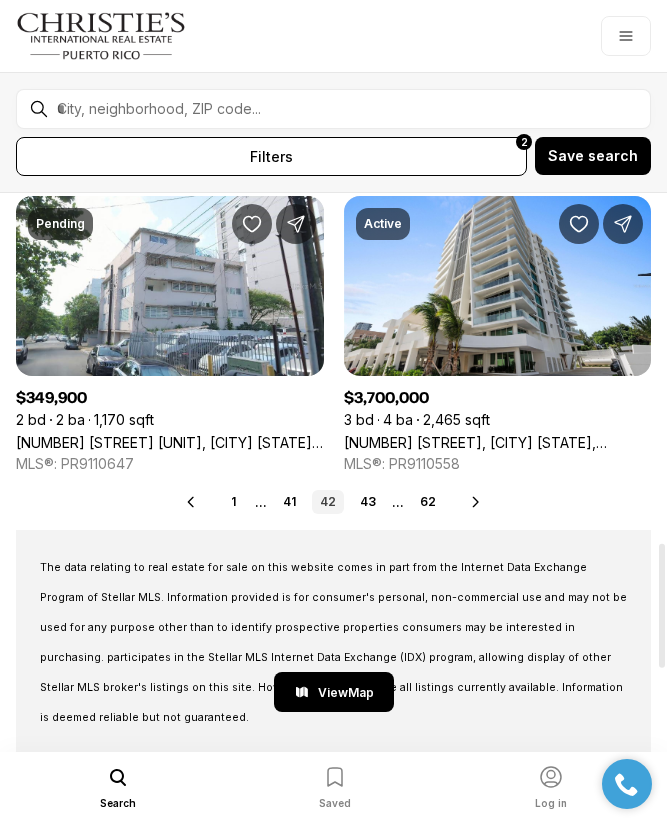 scroll, scrollTop: 1572, scrollLeft: 0, axis: vertical 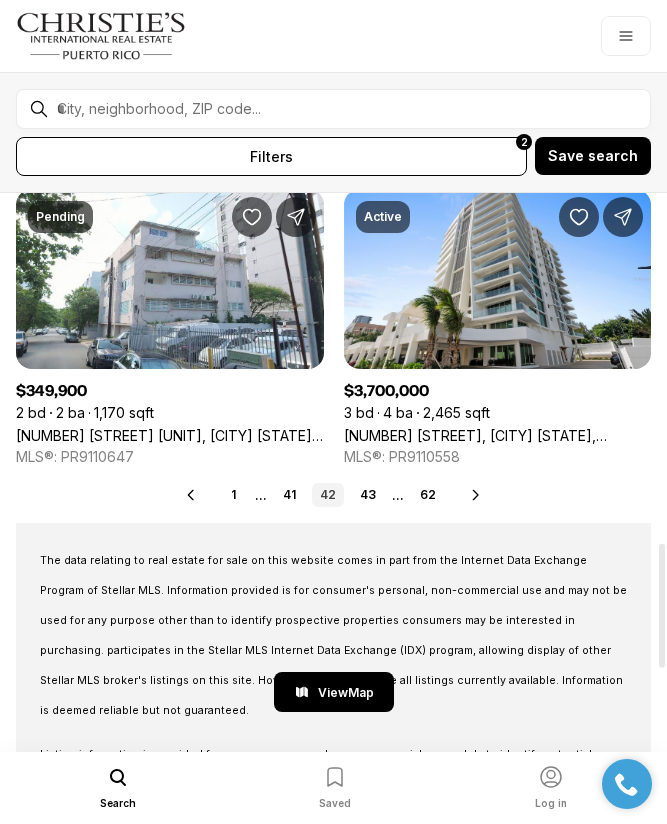 click 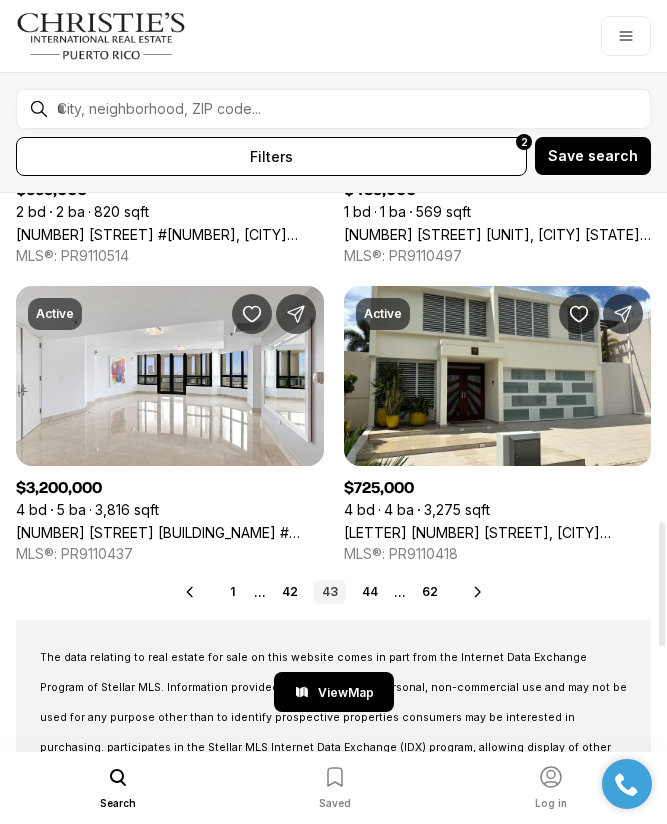 scroll, scrollTop: 1475, scrollLeft: 0, axis: vertical 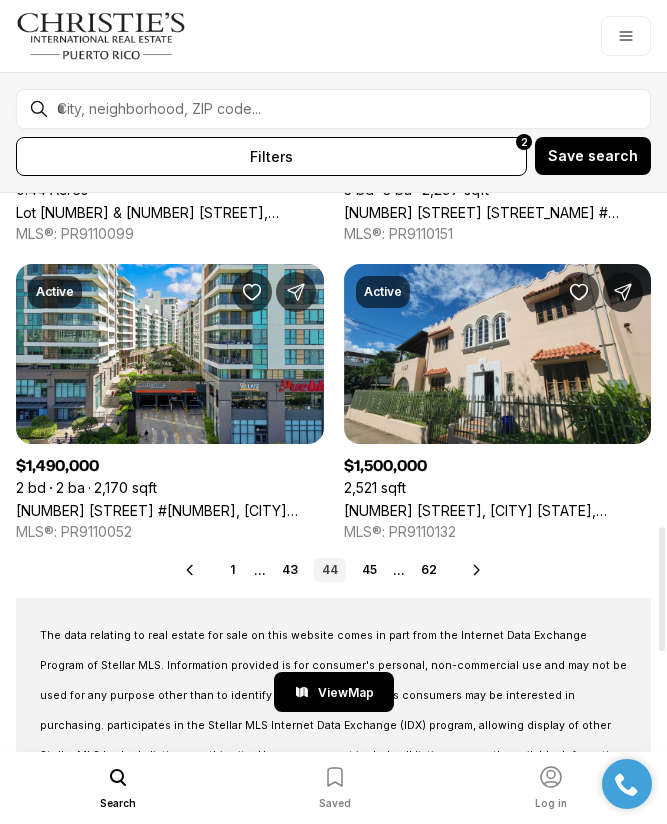click 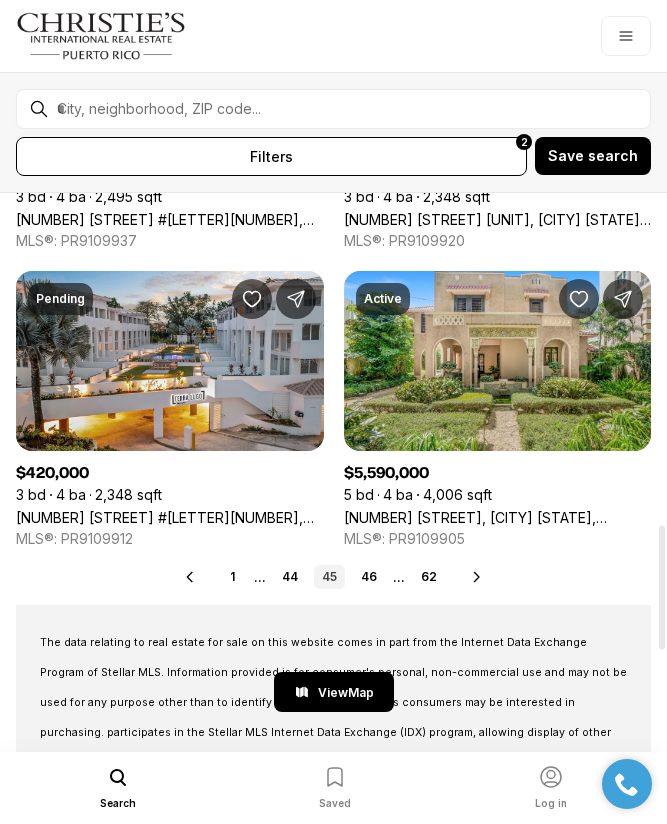 scroll, scrollTop: 1491, scrollLeft: 0, axis: vertical 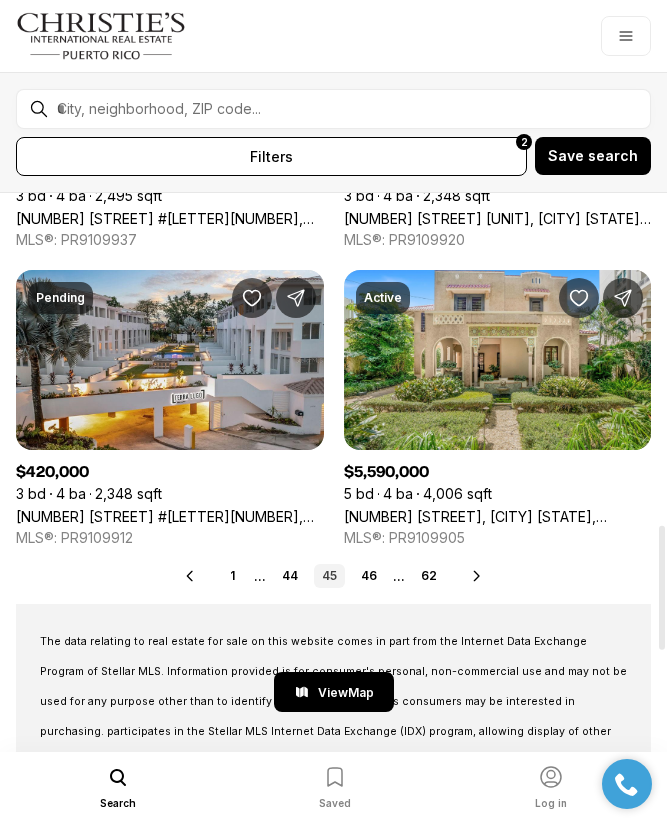 click 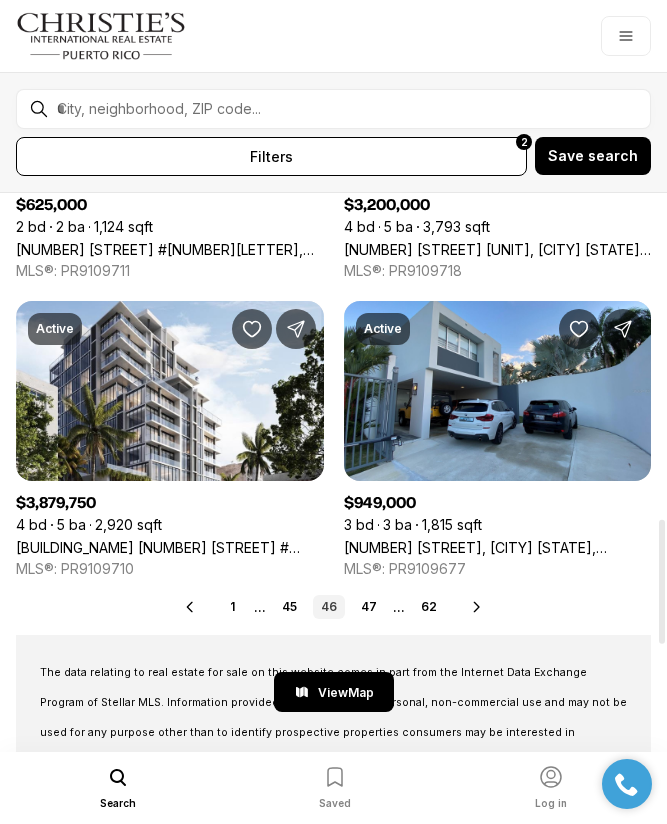 scroll, scrollTop: 1464, scrollLeft: 0, axis: vertical 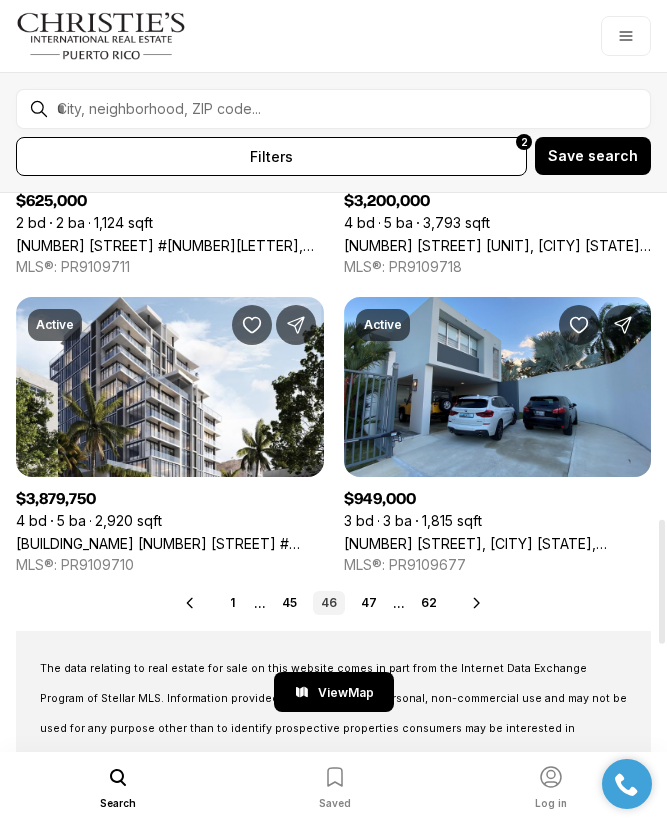 click 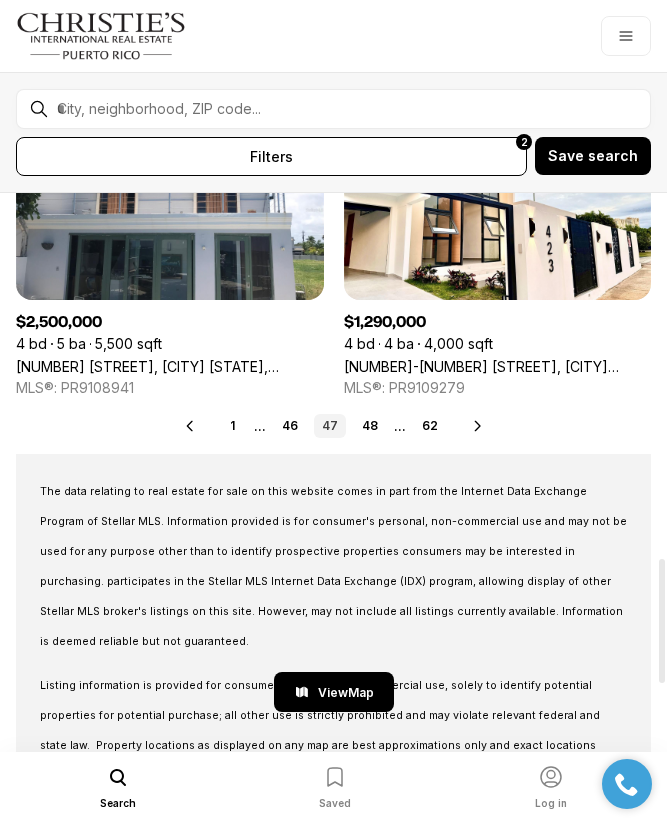 scroll, scrollTop: 1641, scrollLeft: 0, axis: vertical 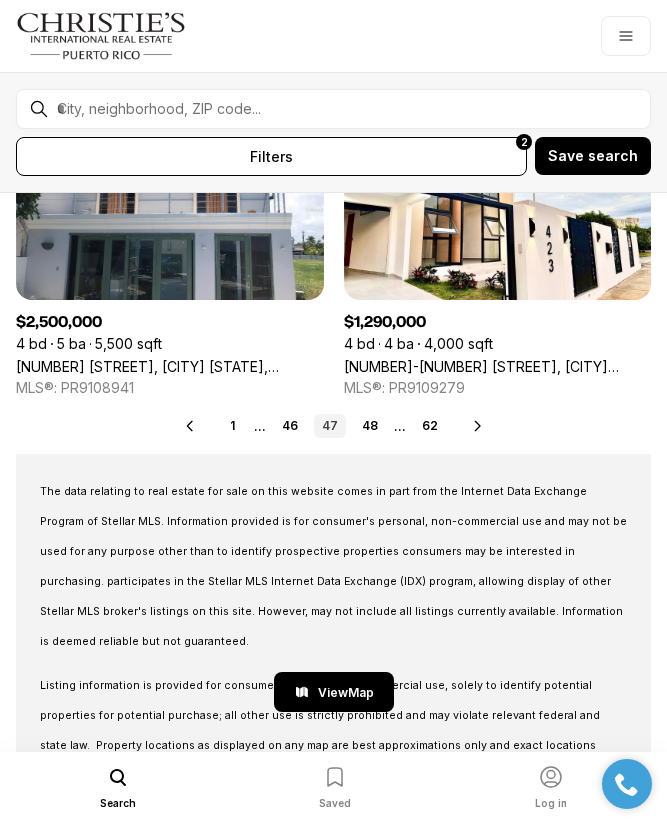 click 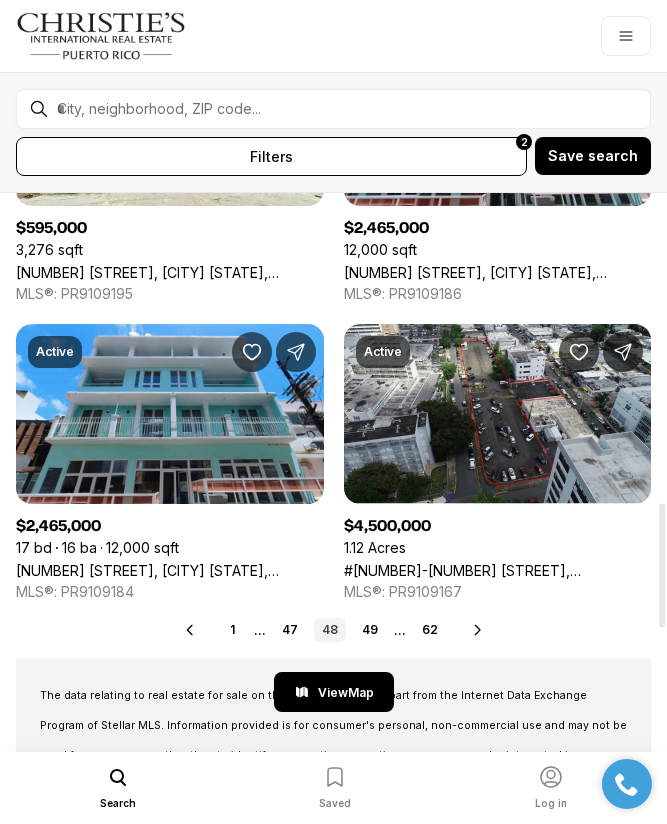 scroll, scrollTop: 1440, scrollLeft: 0, axis: vertical 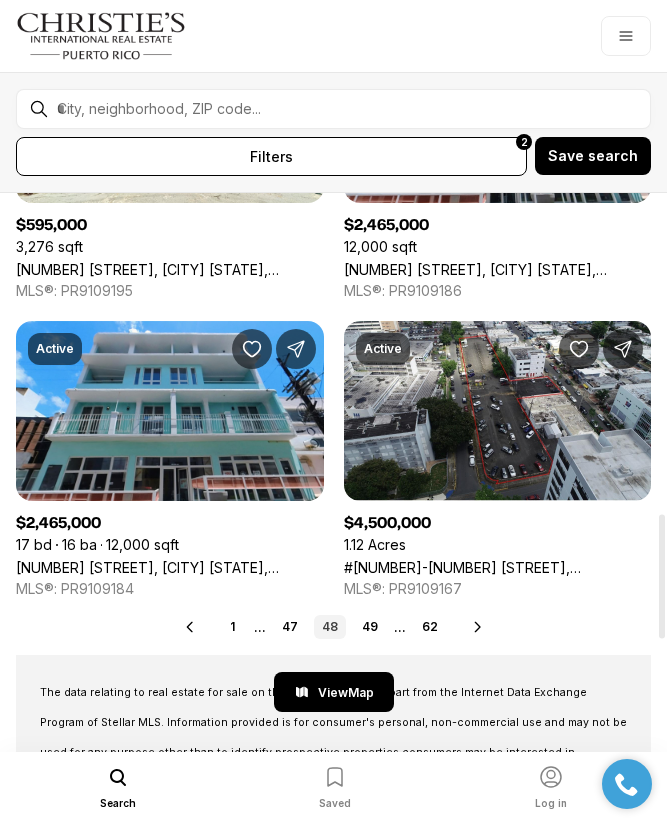 click 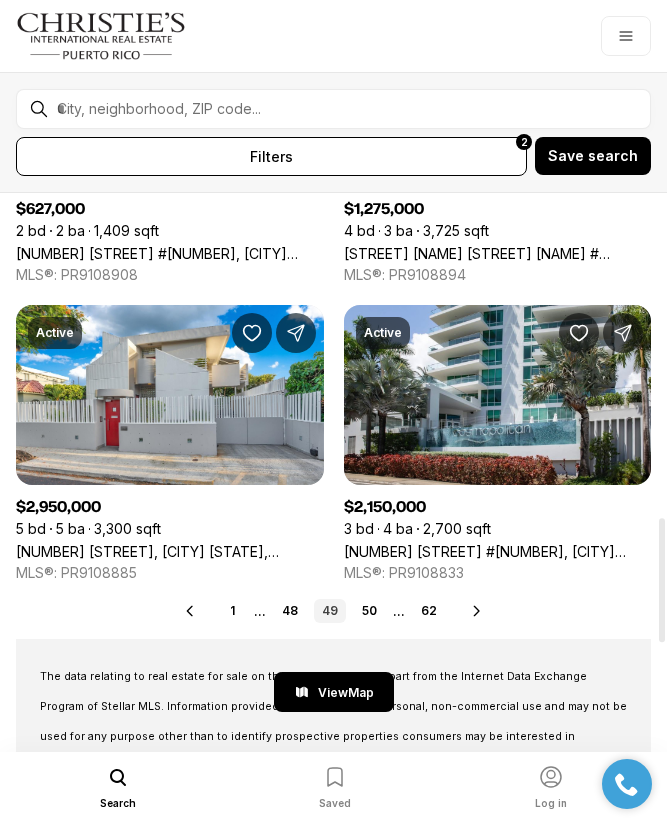 scroll, scrollTop: 1457, scrollLeft: 0, axis: vertical 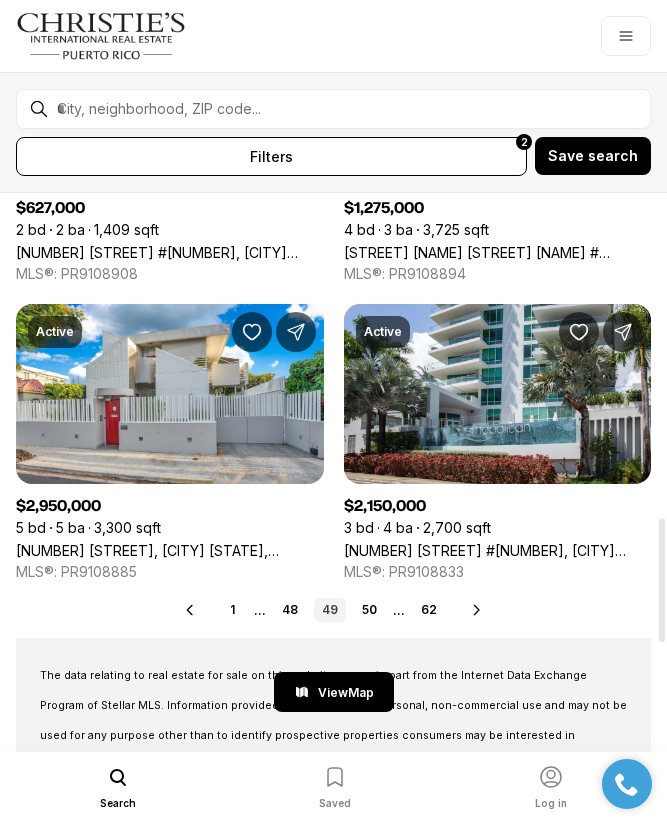 click on "Real Estate & Homes for Sale 741 results Newest Active $5,199,000 5 bd 7 ba 6,016 sqft [NUMBER] [STREET] #[NUMBER], [CITY] [STATE], [POSTAL_CODE] Active $1,530,000 6 bd 4 ba 2 sqft [NUMBER] [STREET], [CITY] [STATE], [POSTAL_CODE] Active $3,000,000 3,646 sqft Private Address Active $1,620,000 7 bd 7 ba 2,263 sqft [NUMBER] [STREET], [CITY] [STATE], [POSTAL_CODE] Active $855,000 2 bd 2 ba 2,000 sqft [NUMBER] [STREET], [CITY] [STATE], [POSTAL_CODE] Active $980,000 3 bd 3 ba 2,568 sqft [NUMBER] [STREET] [BUILDING_NAME] #[NUMBER], [CITY] [STATE], [POSTAL_CODE] Active $1,490,000 5,146 sqft [NUMBER] [STREET], [CITY] [STATE], [POSTAL_CODE] Active $1,650,000 4 bd 6 ba 3,319 sqft [NUMBER]-[NUMBER] [STREET] [BUILDING_NAME] [CITY] [STATE], [POSTAL_CODE] Active $627,000 2 bd 2 ba 1,409 sqft [NUMBER] [STREET] #[NUMBER], [CITY] [STATE], [POSTAL_CODE] Active $1,275,000 4 bd 3 ba 3,725 sqft [STREET] [STREET] #[NUMBER]-[NUMBER], [CITY] [STATE], [POSTAL_CODE] Active $2,950,000 5 bd 5 ba 1" at bounding box center (333, 8) 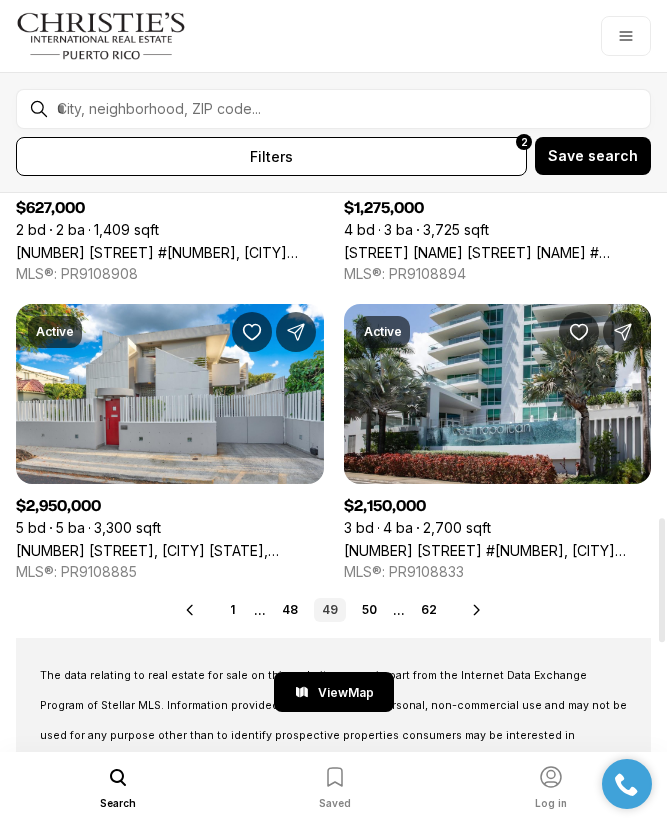 click 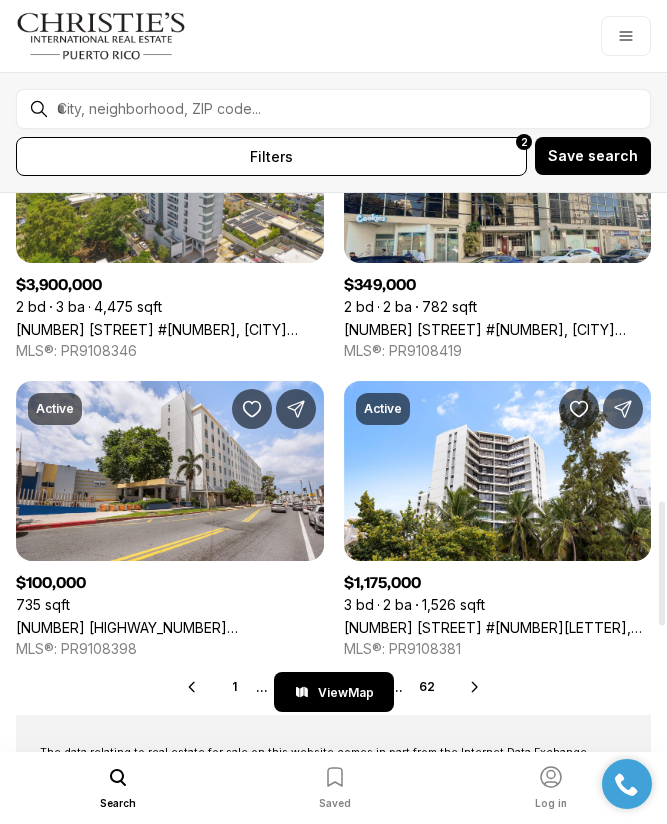 scroll, scrollTop: 1381, scrollLeft: 0, axis: vertical 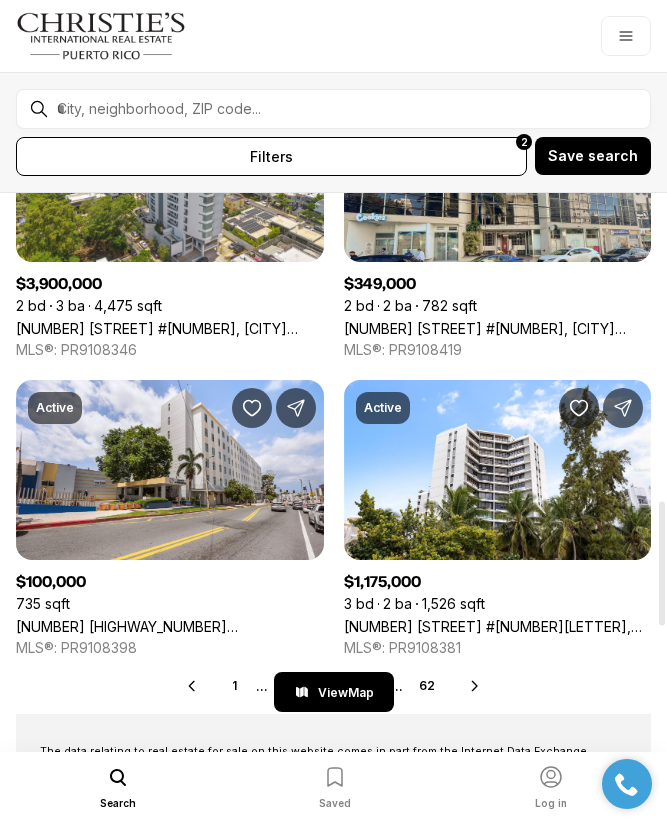 click 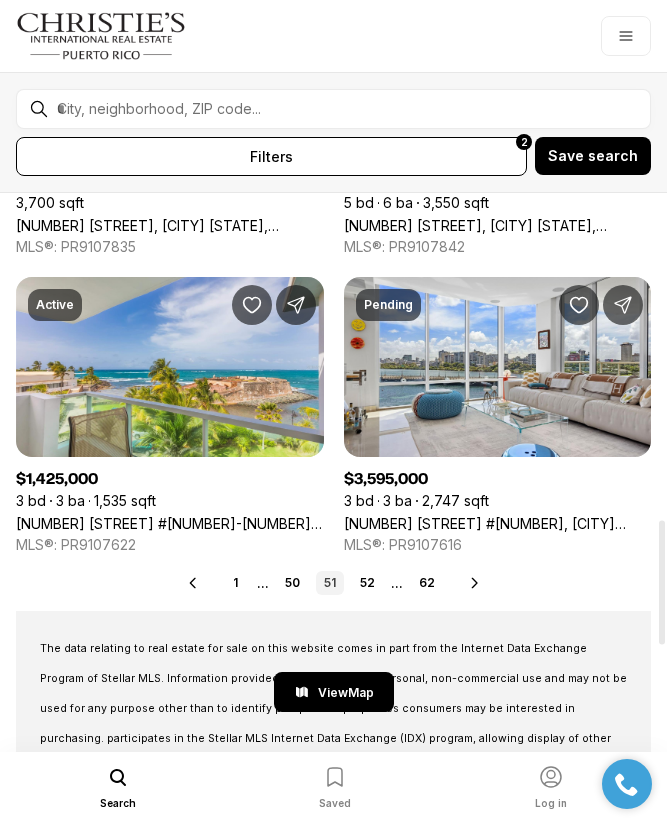scroll, scrollTop: 1485, scrollLeft: 0, axis: vertical 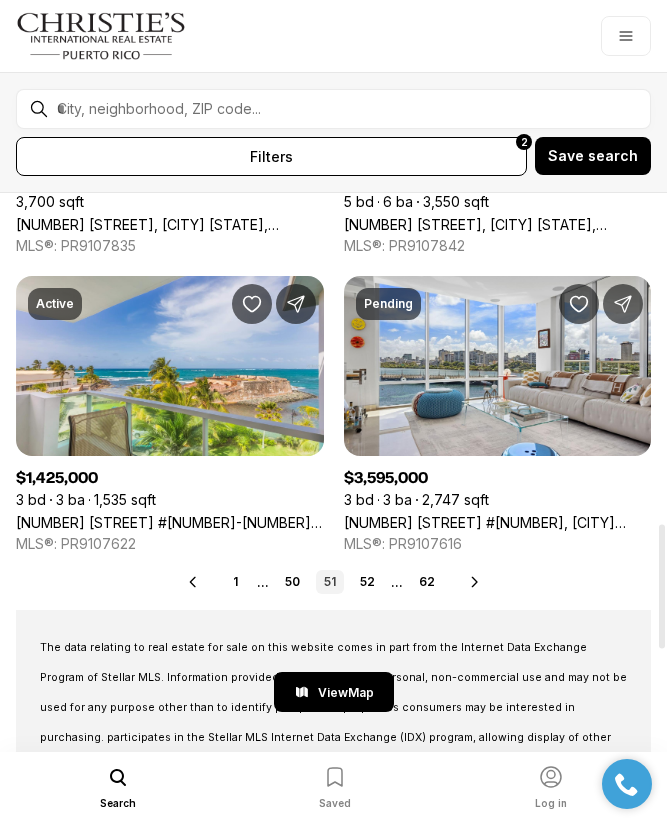 click 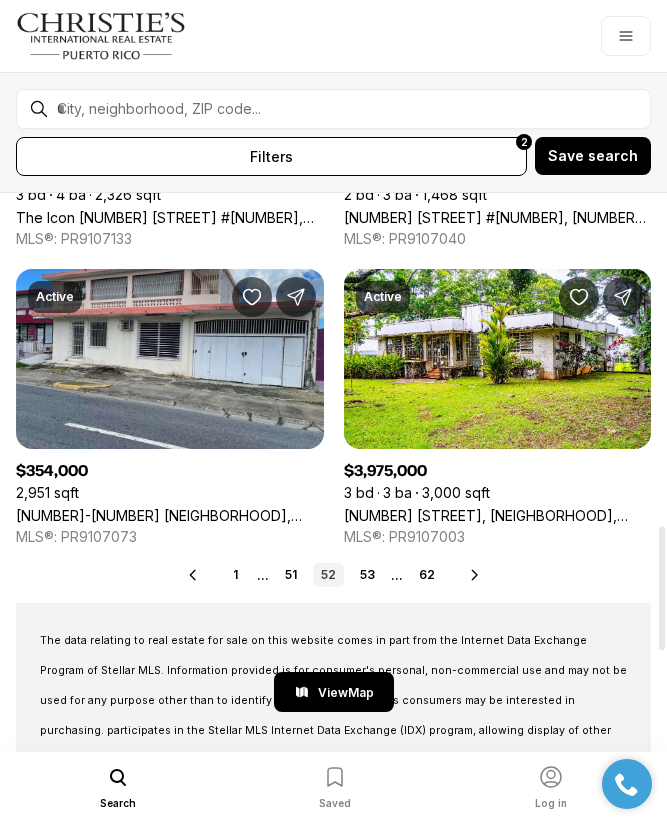 scroll, scrollTop: 1493, scrollLeft: 0, axis: vertical 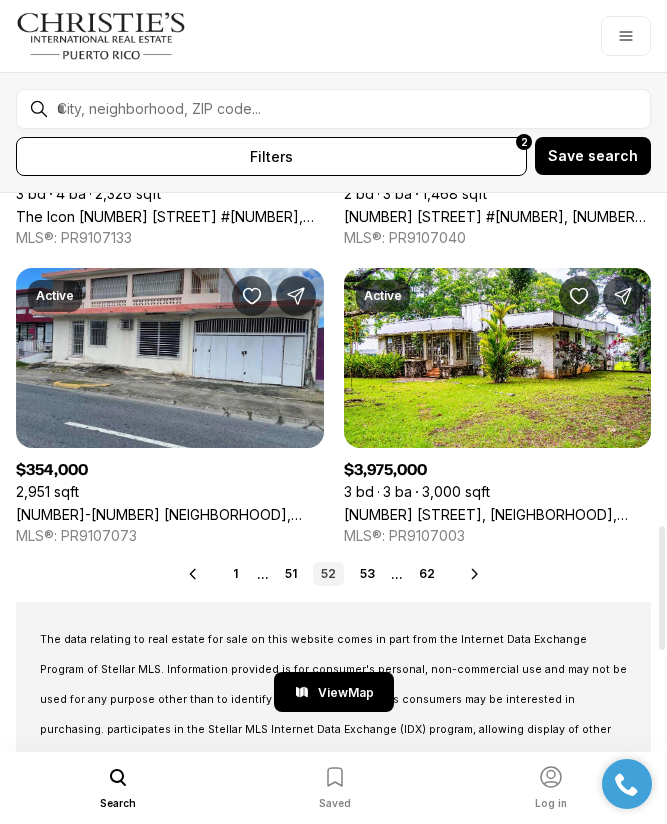 click 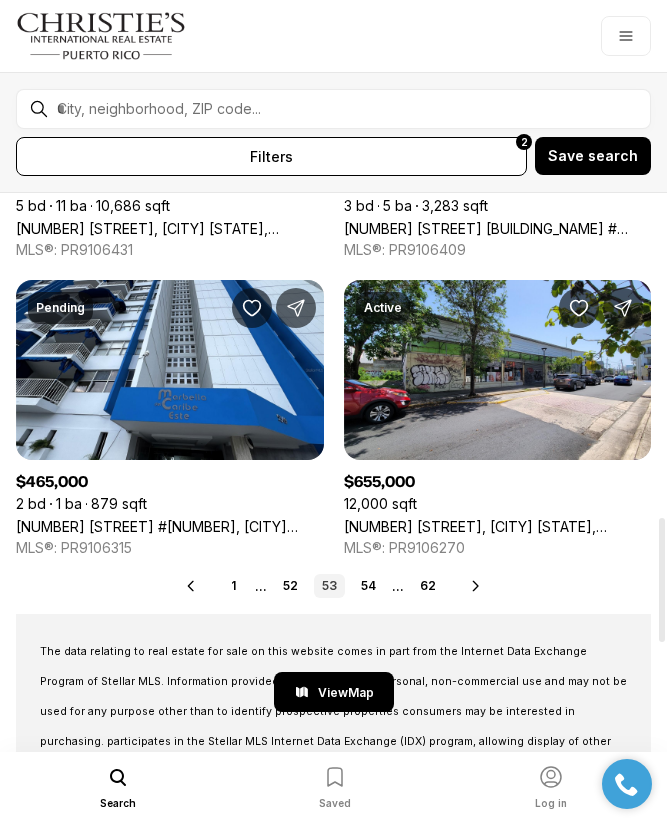 scroll, scrollTop: 1481, scrollLeft: 0, axis: vertical 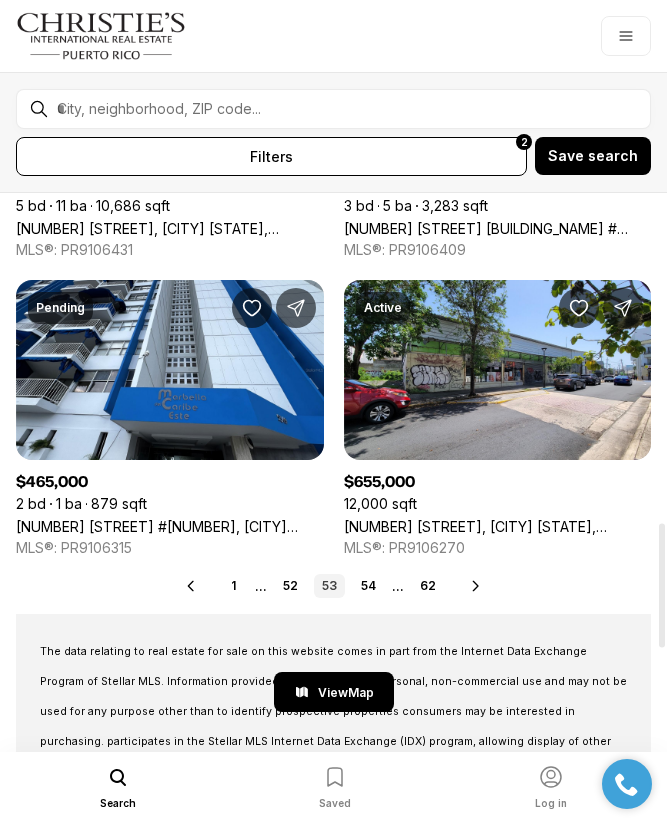 click 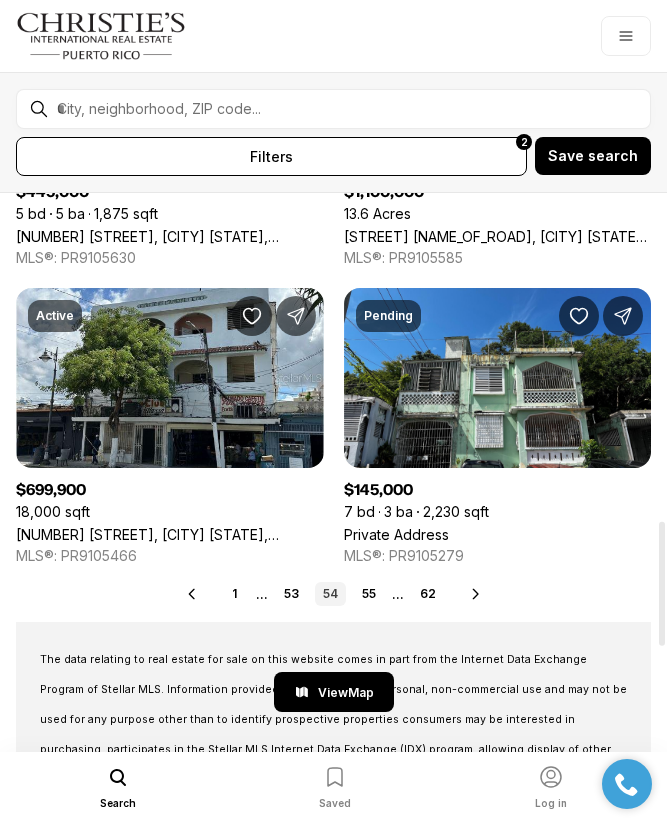 scroll, scrollTop: 1473, scrollLeft: 0, axis: vertical 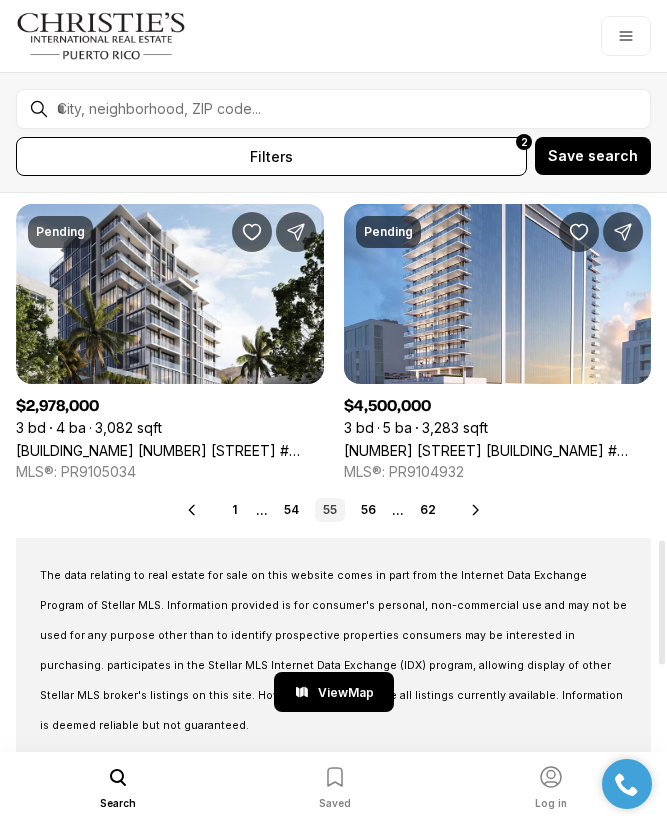 click 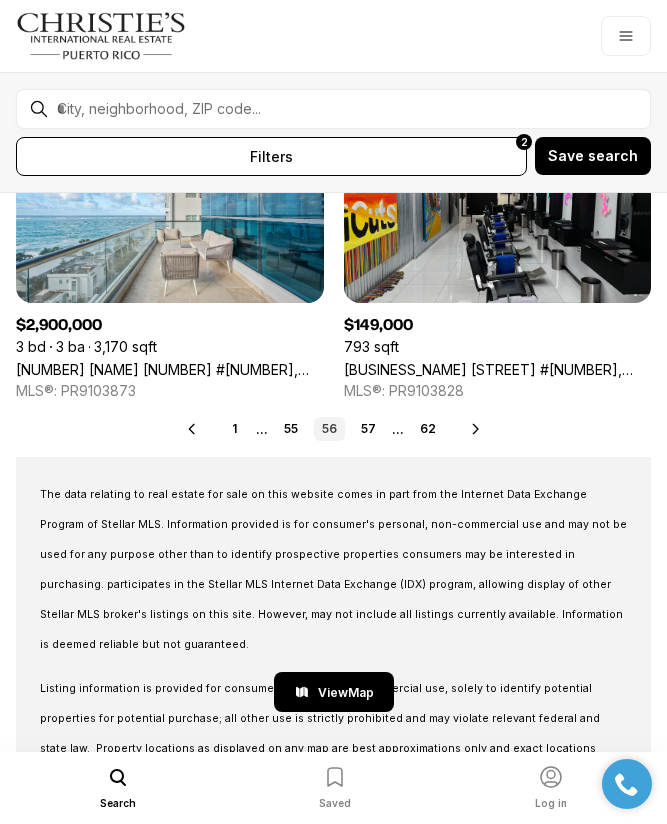 scroll, scrollTop: 1638, scrollLeft: 0, axis: vertical 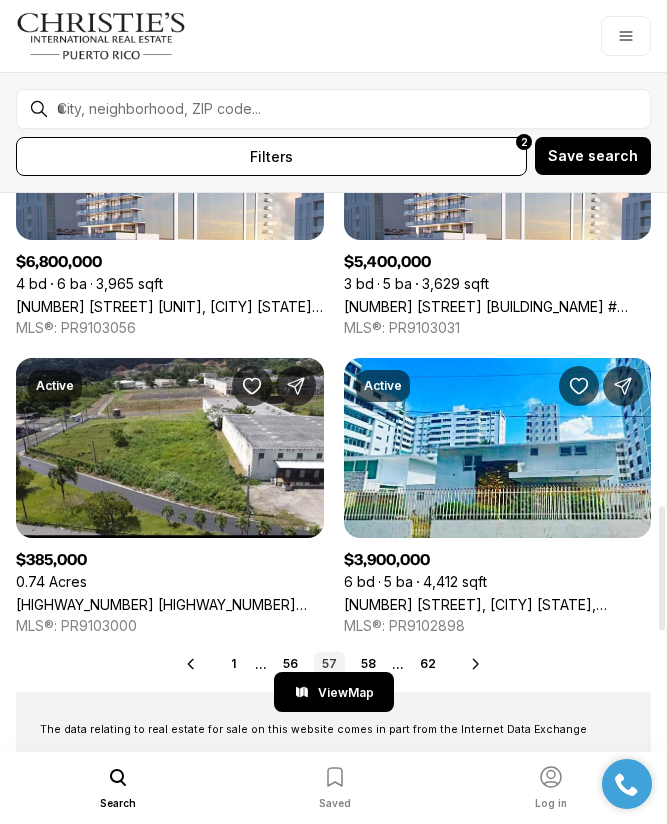 click 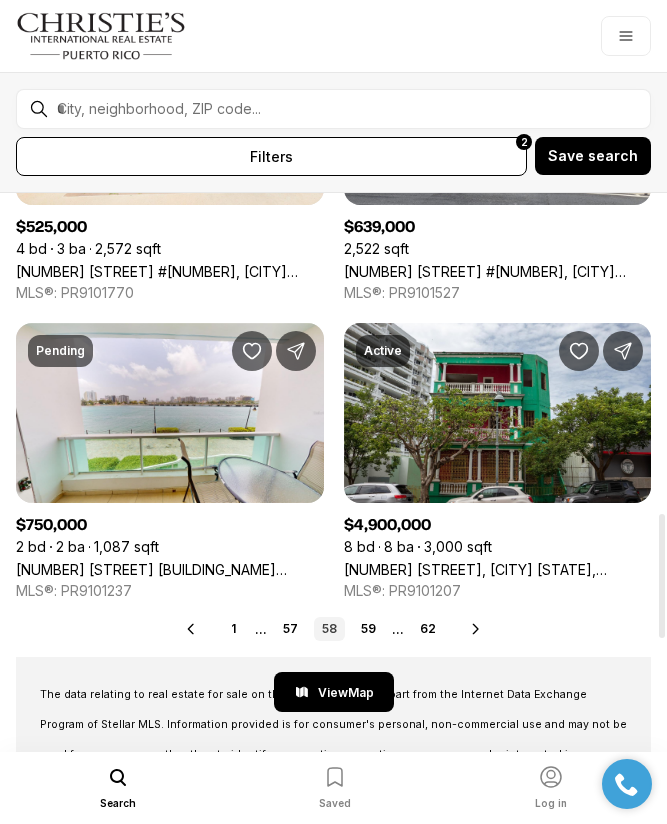 scroll, scrollTop: 1439, scrollLeft: 0, axis: vertical 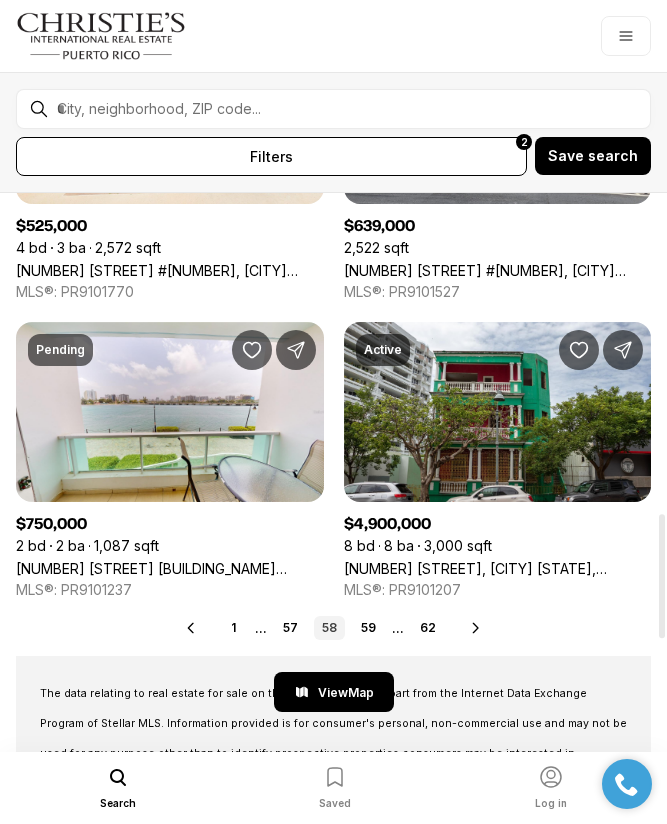 click on "Prev 1 ... 57 58 59 ... 62 Next" at bounding box center (333, 628) 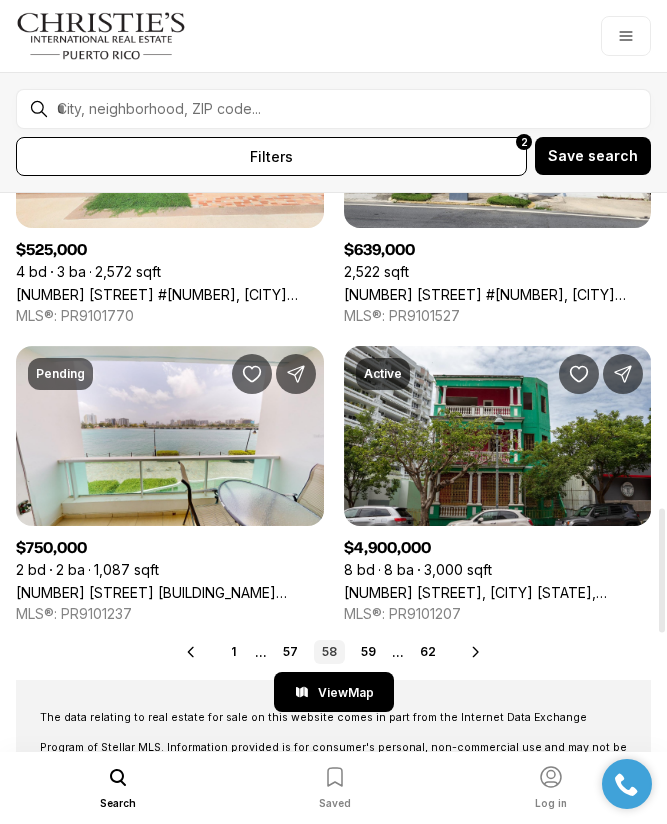 scroll, scrollTop: 1415, scrollLeft: 0, axis: vertical 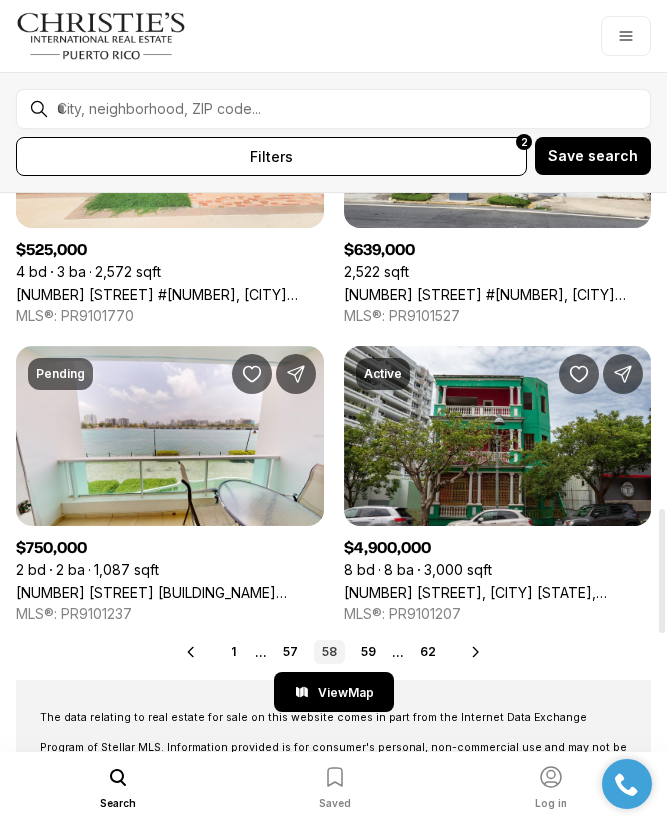 click 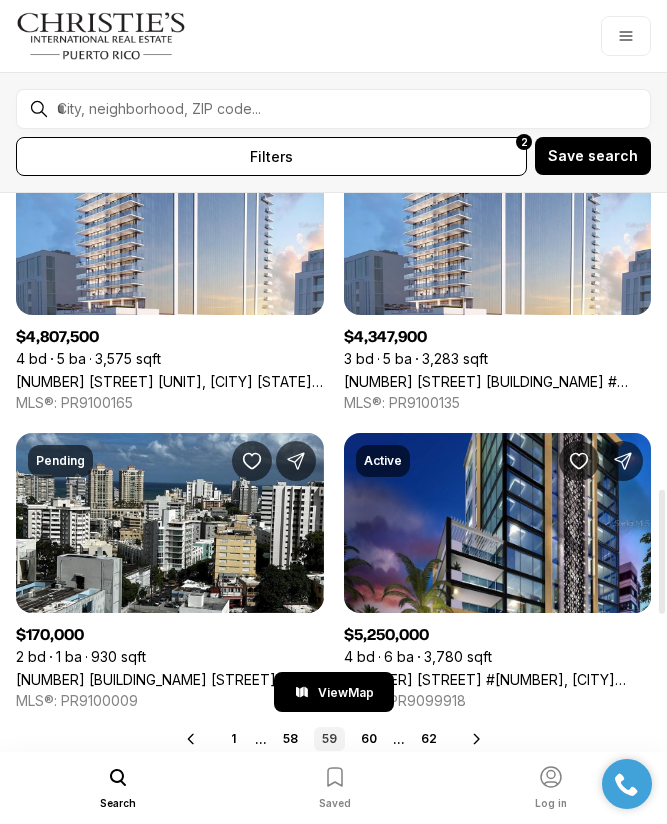 scroll, scrollTop: 1419, scrollLeft: 0, axis: vertical 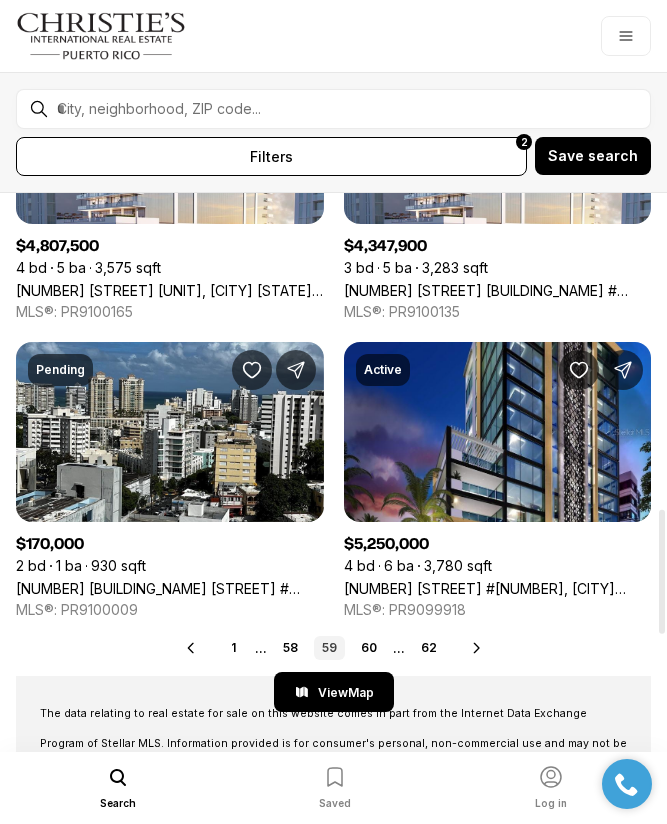click 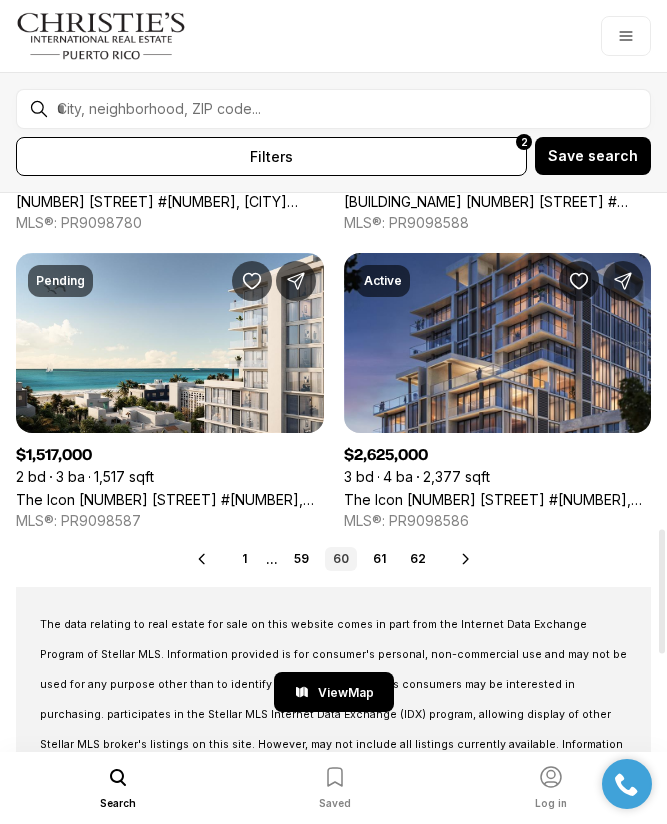 scroll, scrollTop: 1508, scrollLeft: 0, axis: vertical 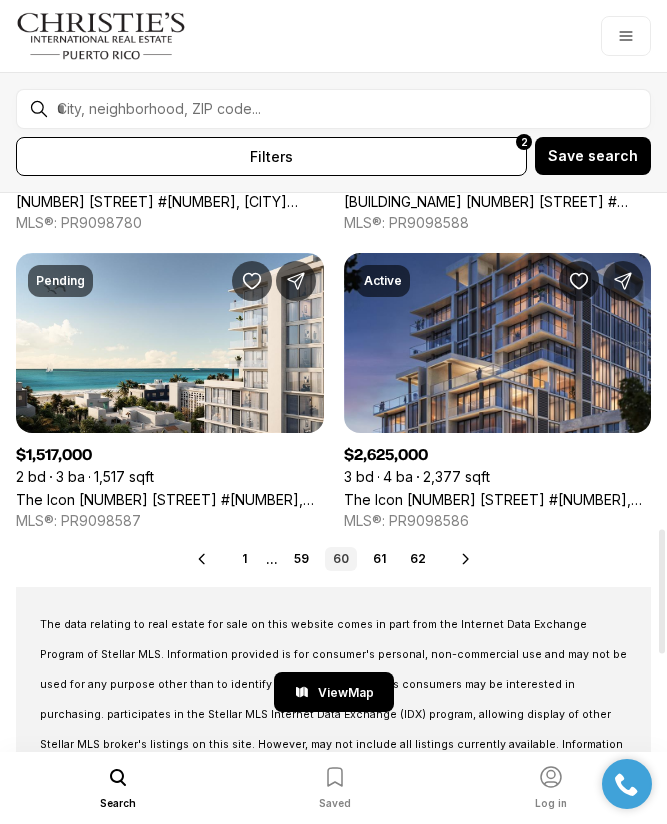 click 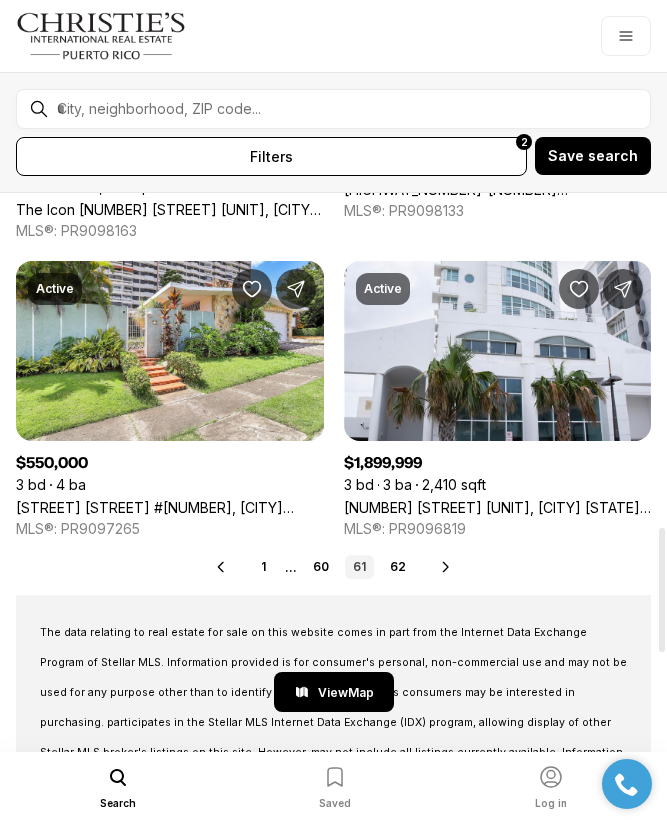 scroll, scrollTop: 1501, scrollLeft: 0, axis: vertical 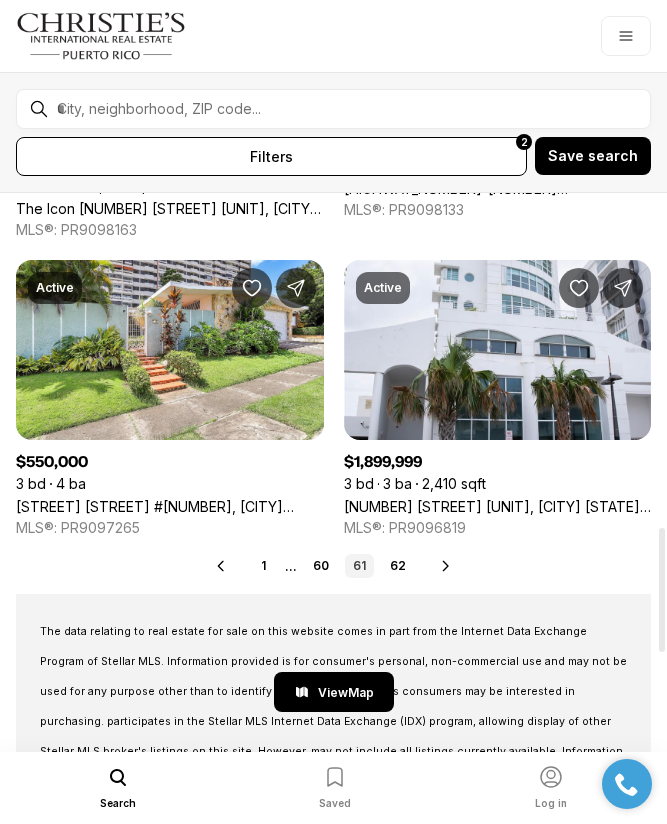 click 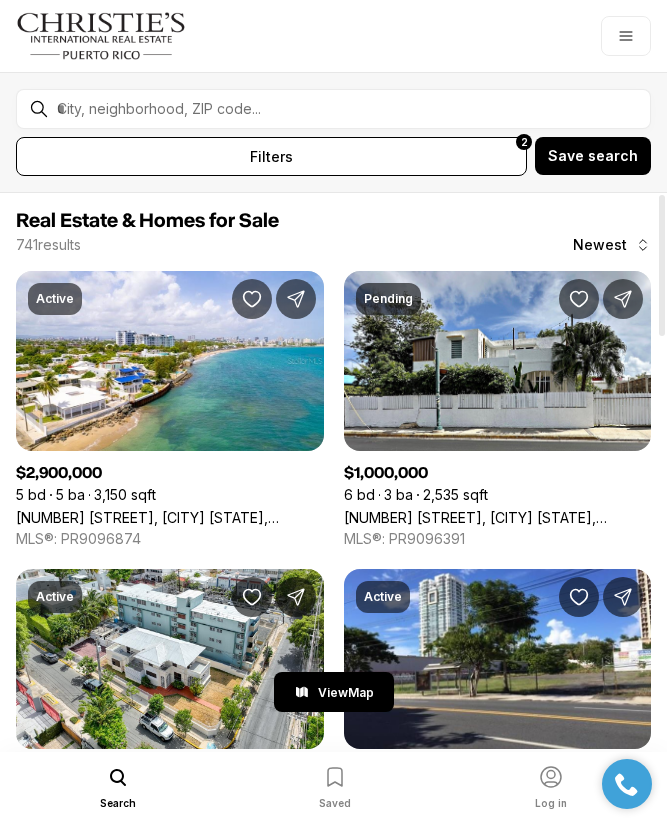 scroll, scrollTop: 0, scrollLeft: 0, axis: both 